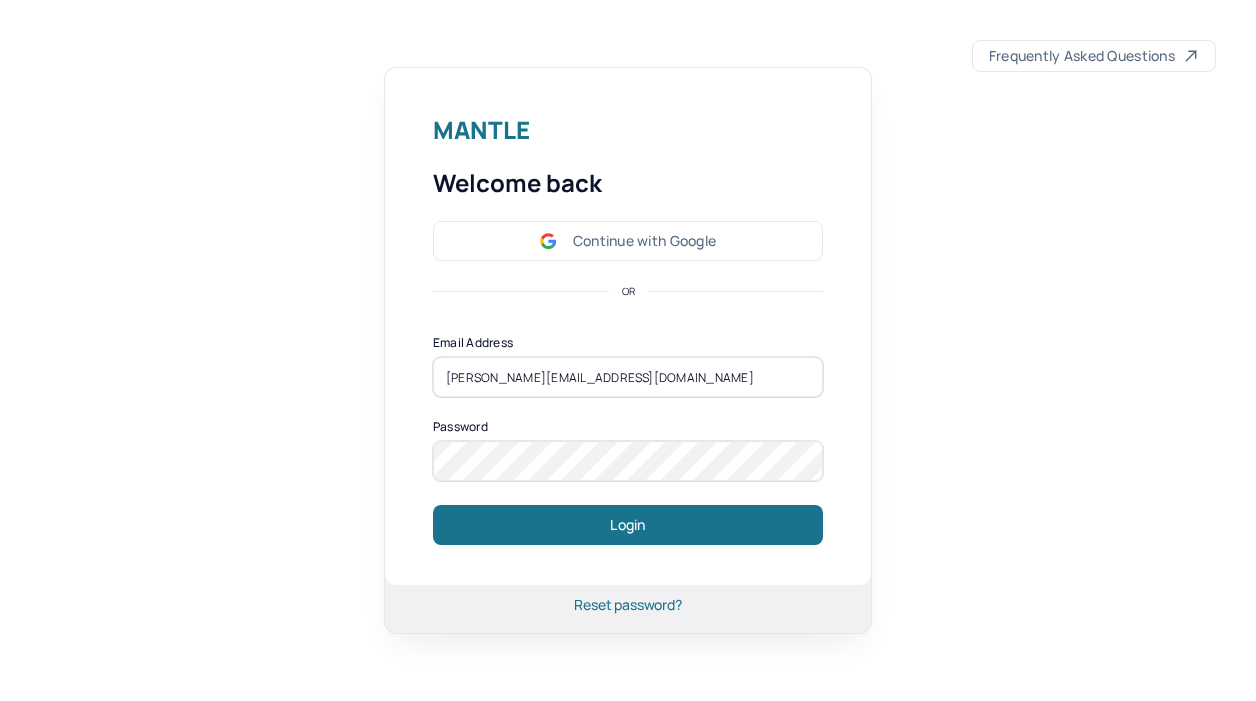 scroll, scrollTop: 0, scrollLeft: 0, axis: both 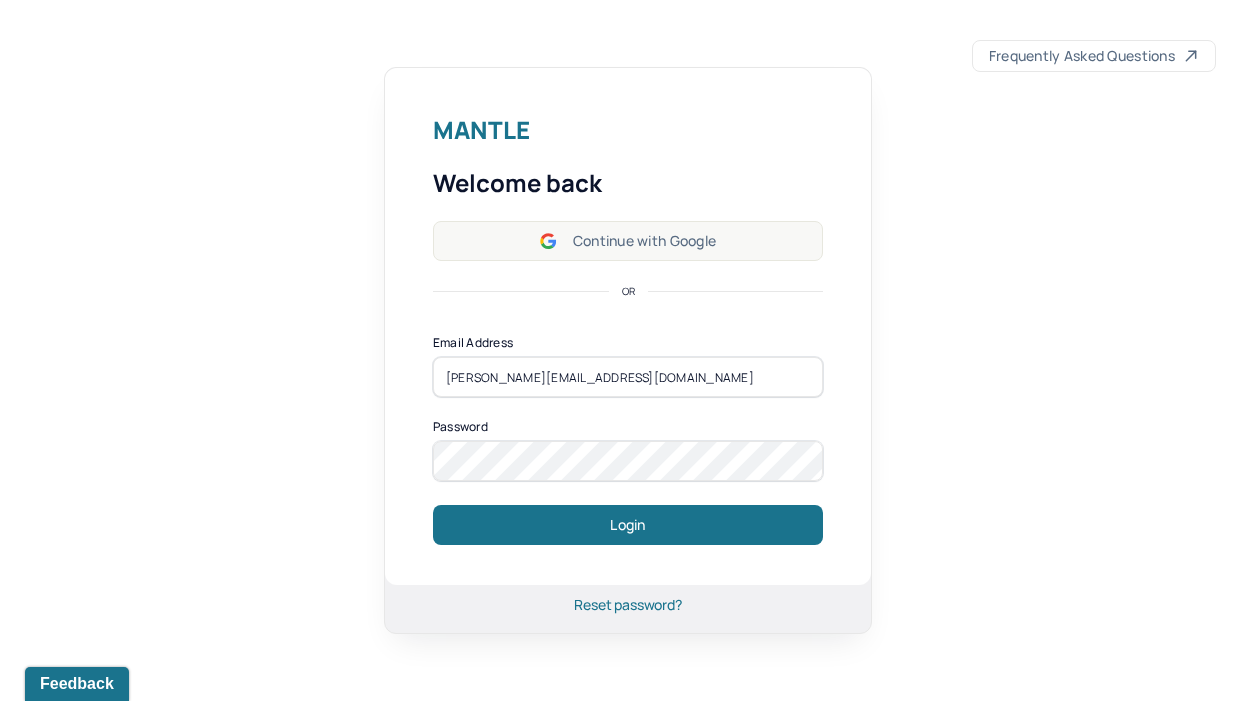 click on "Continue with Google" at bounding box center (628, 241) 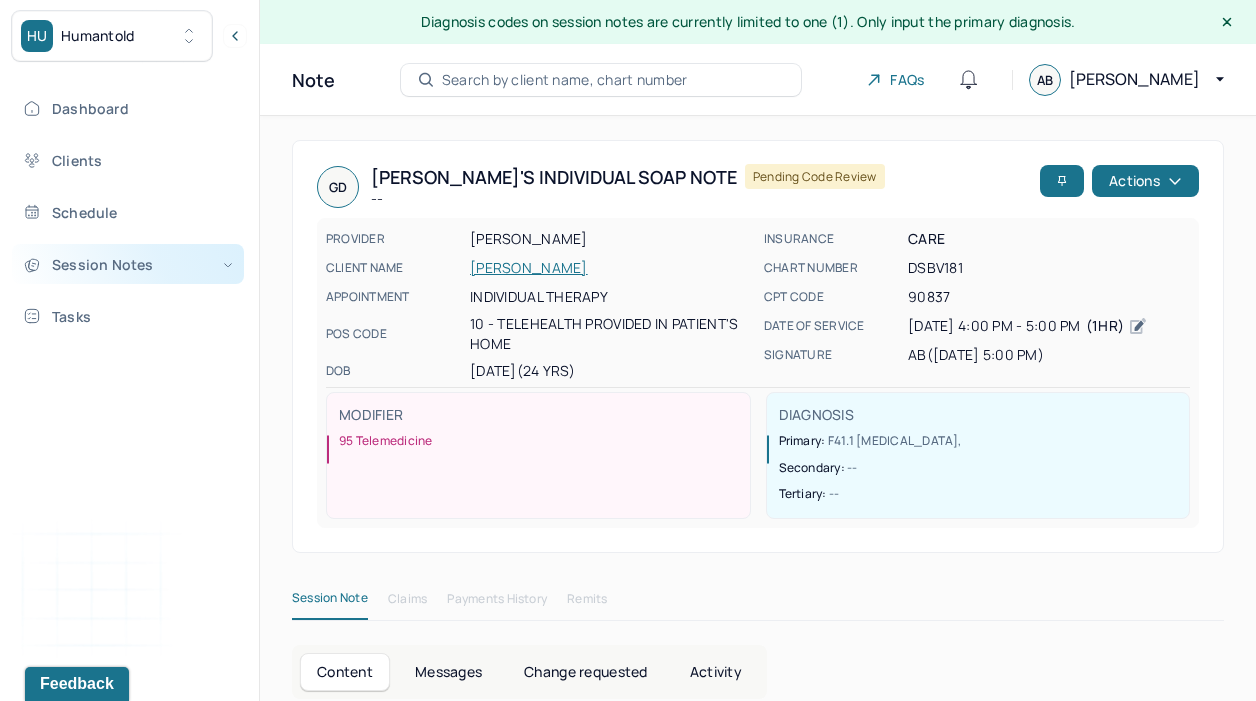 click on "Session Notes" at bounding box center (128, 264) 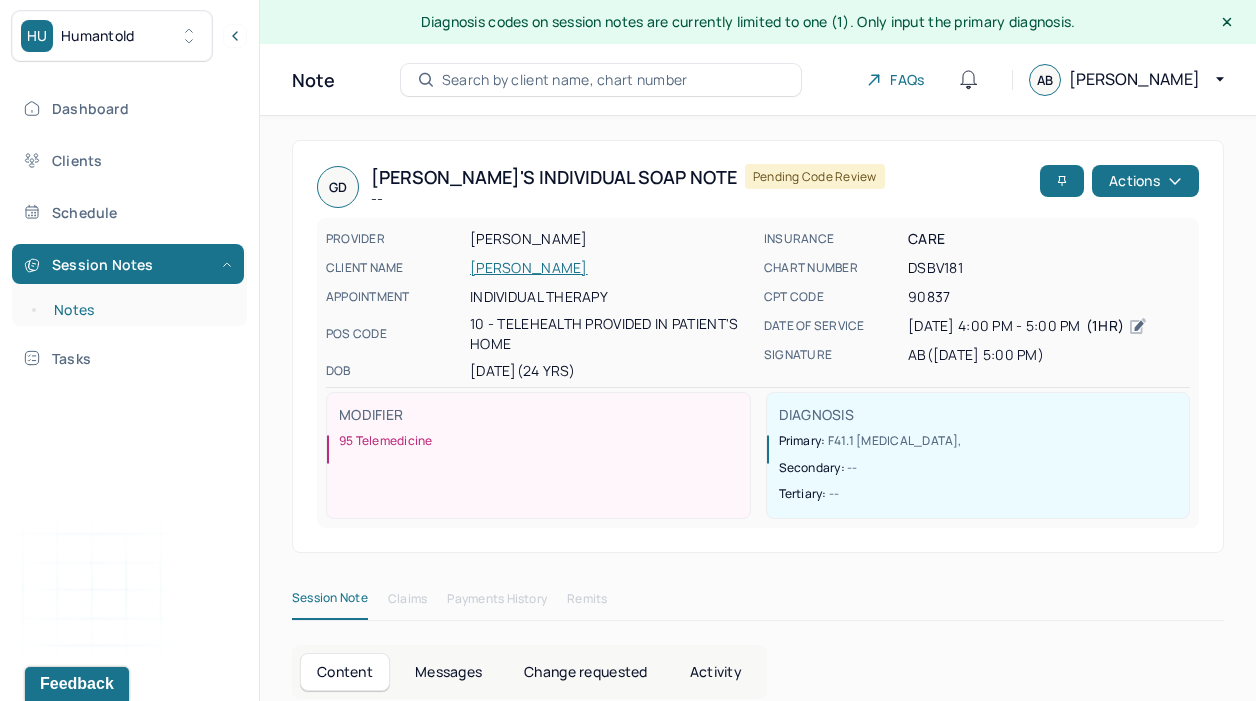 click on "Notes" at bounding box center (139, 310) 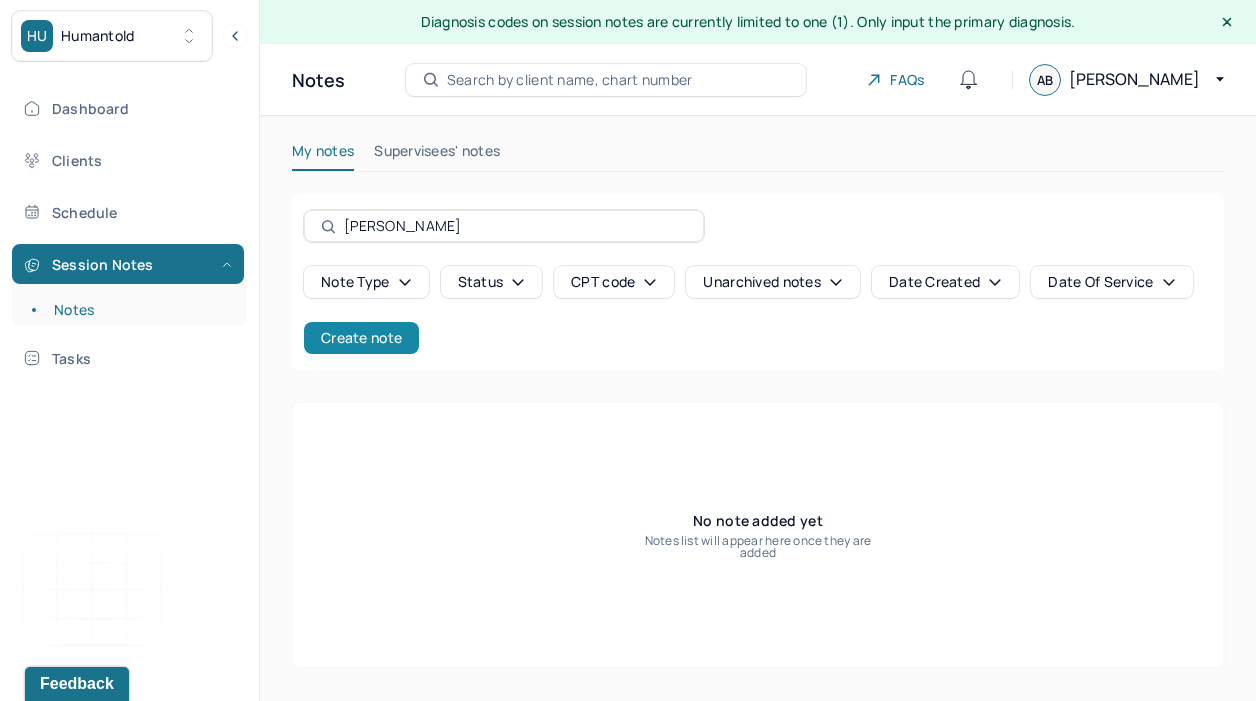 click on "Create note" at bounding box center [361, 338] 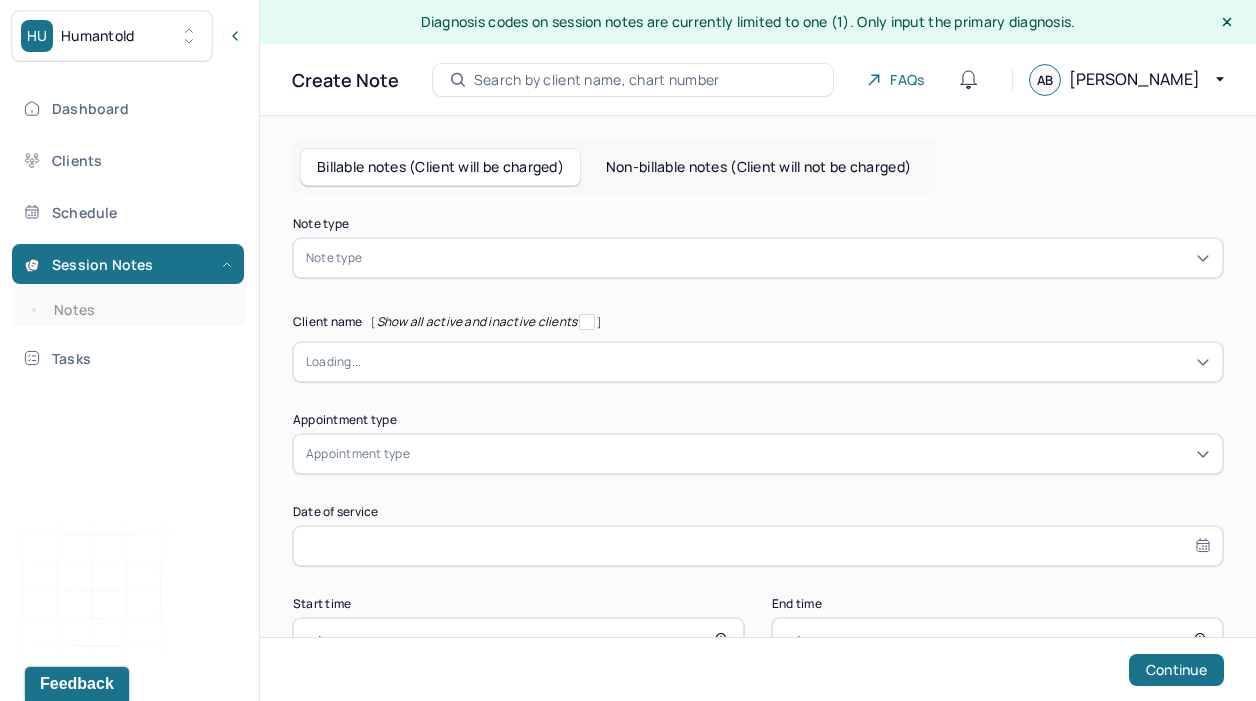 click at bounding box center [788, 258] 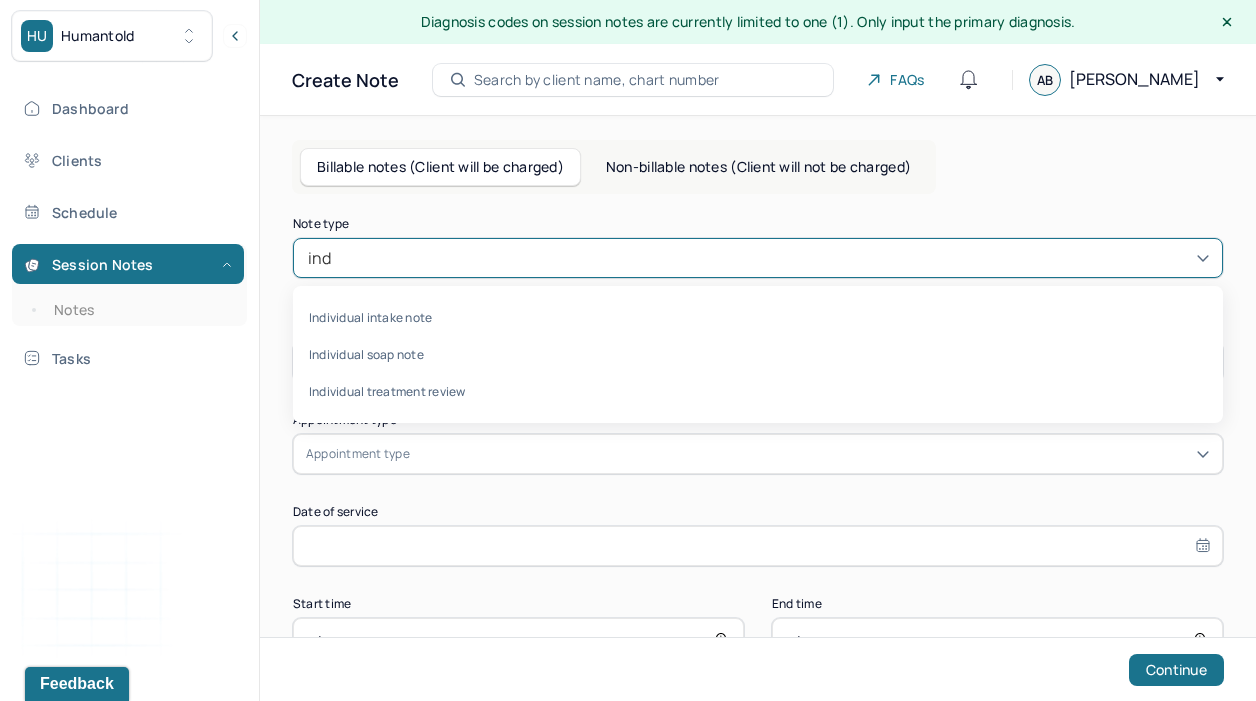 type on "indi" 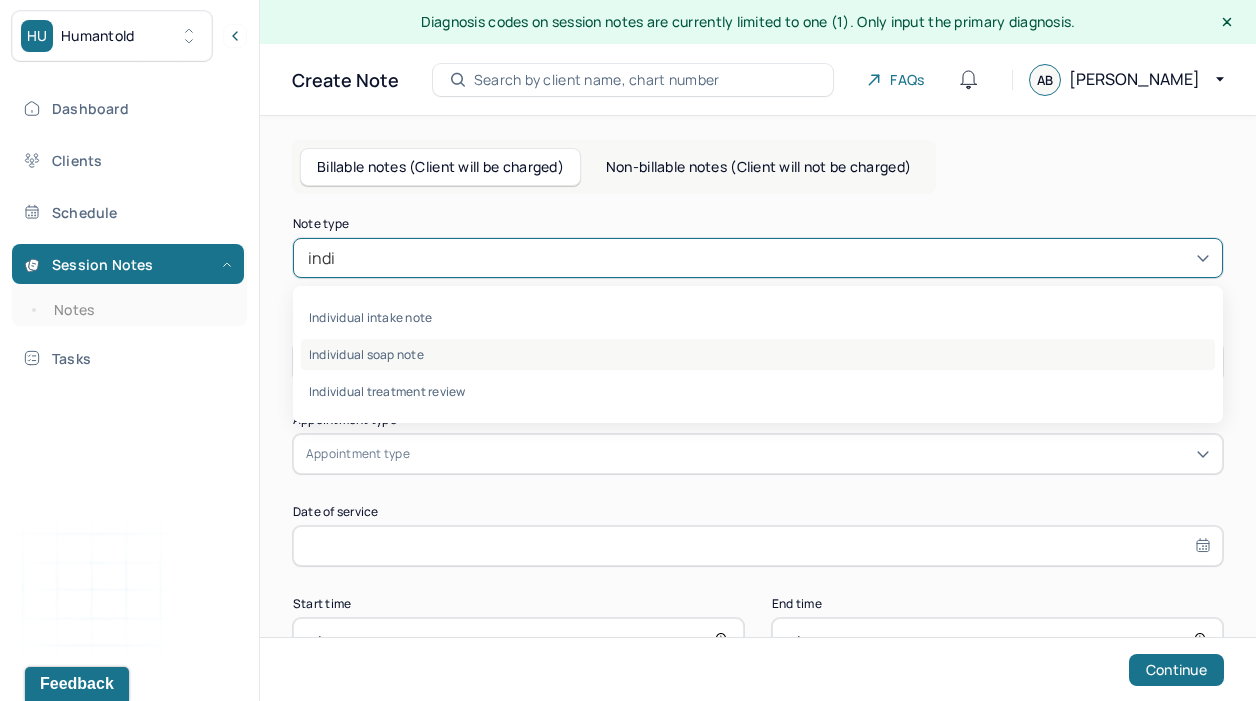 click on "Individual soap note" at bounding box center (758, 354) 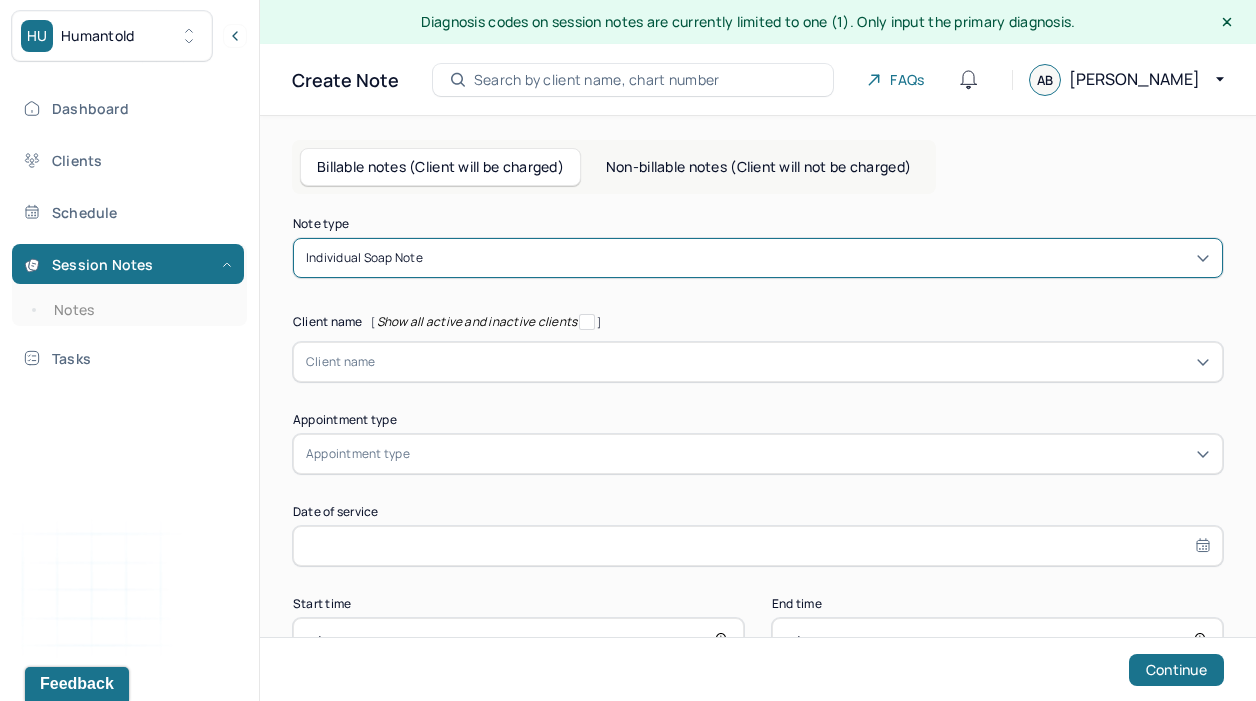 click at bounding box center (793, 362) 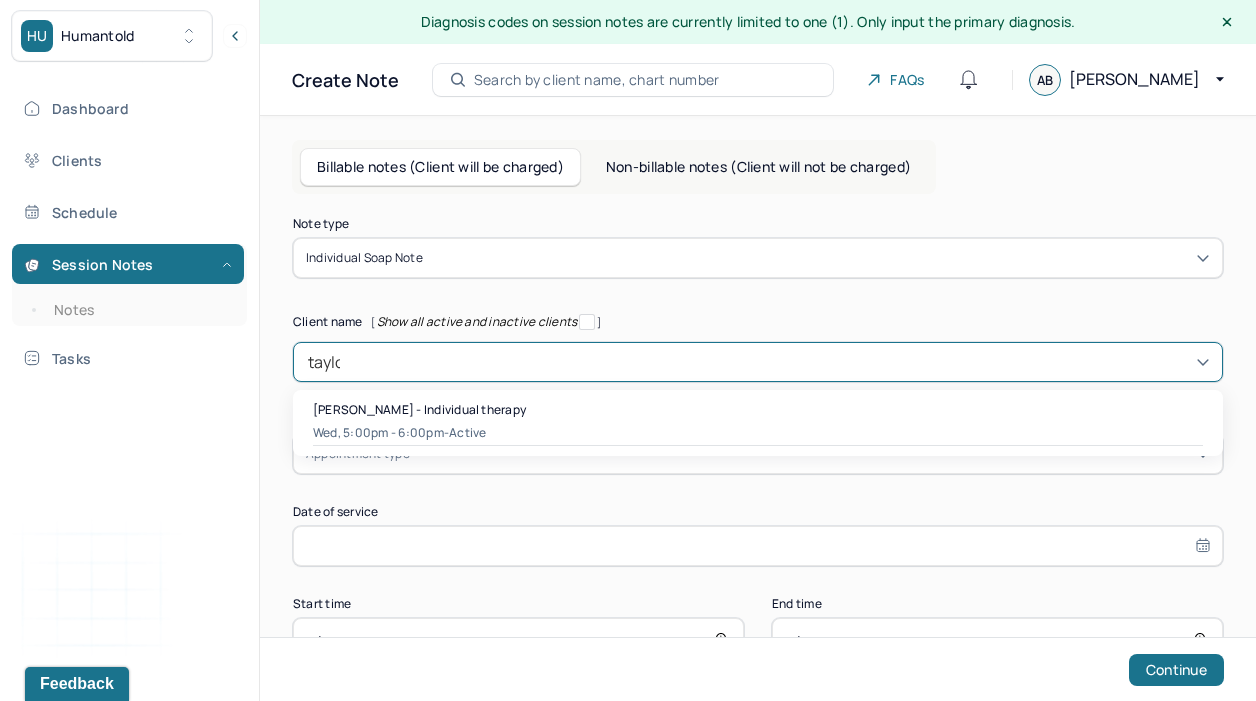 type on "[PERSON_NAME]" 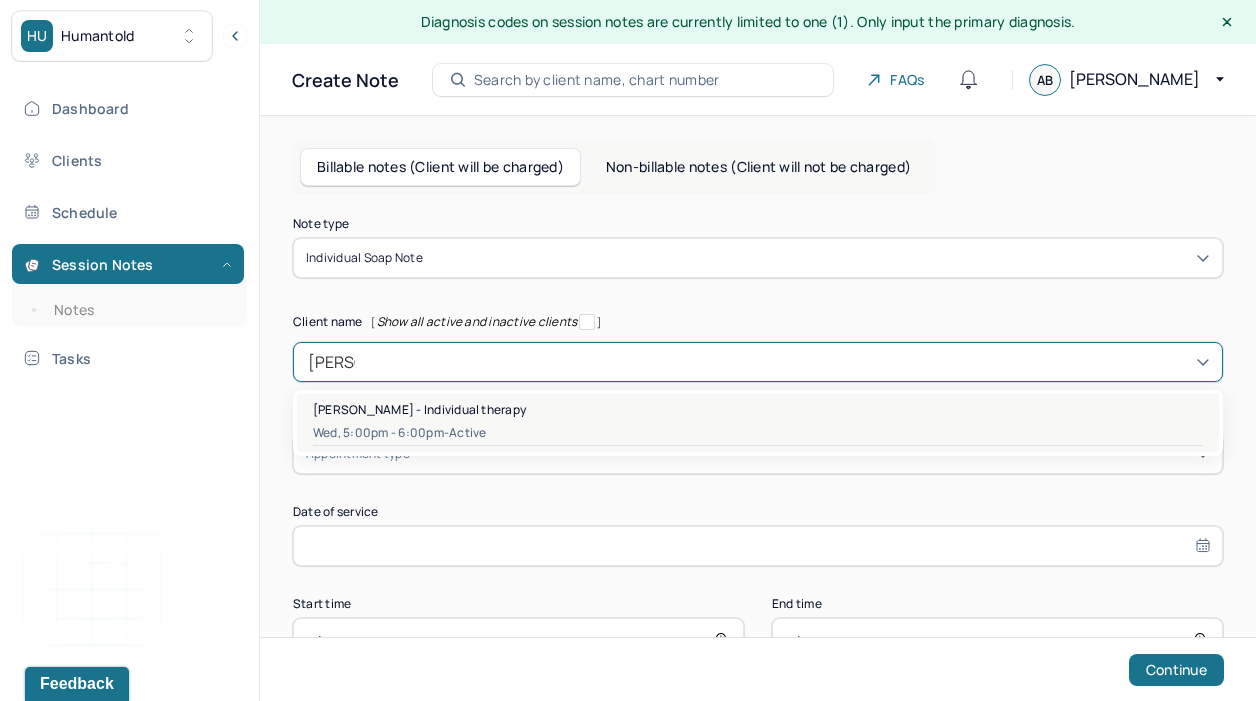 click on "Wed, 5:00pm - 6:00pm  -  active" at bounding box center [758, 433] 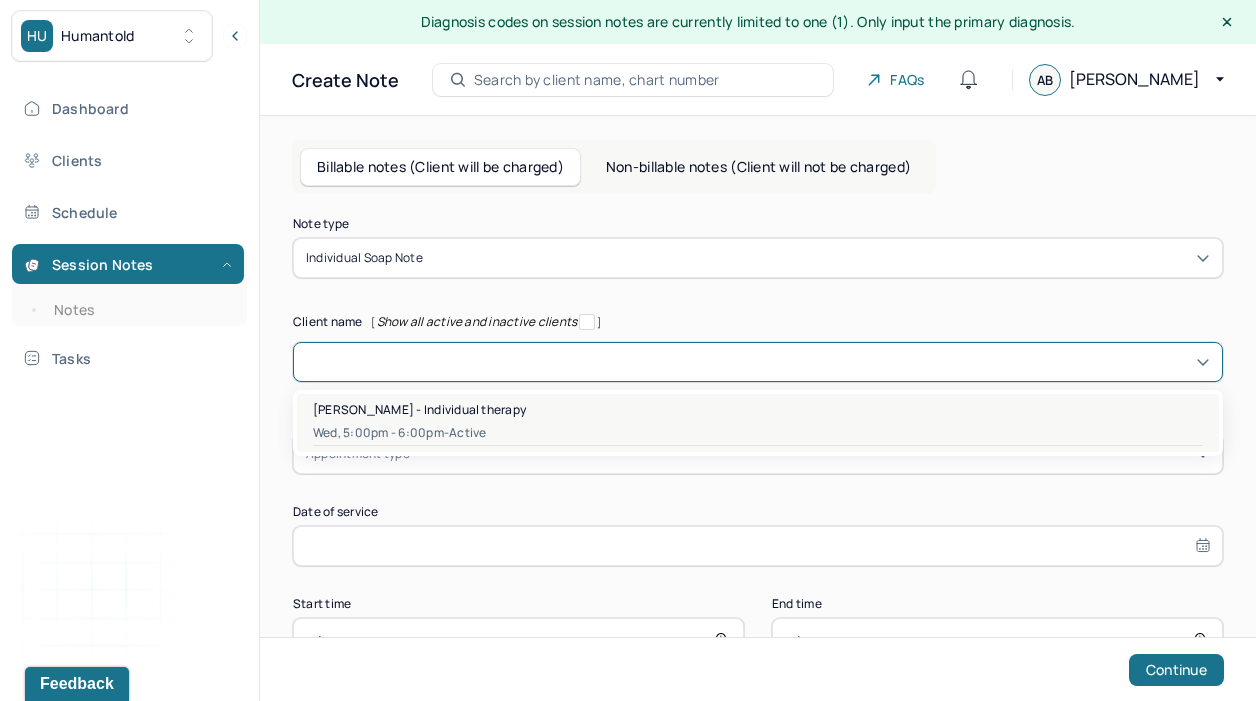type on "[DATE]" 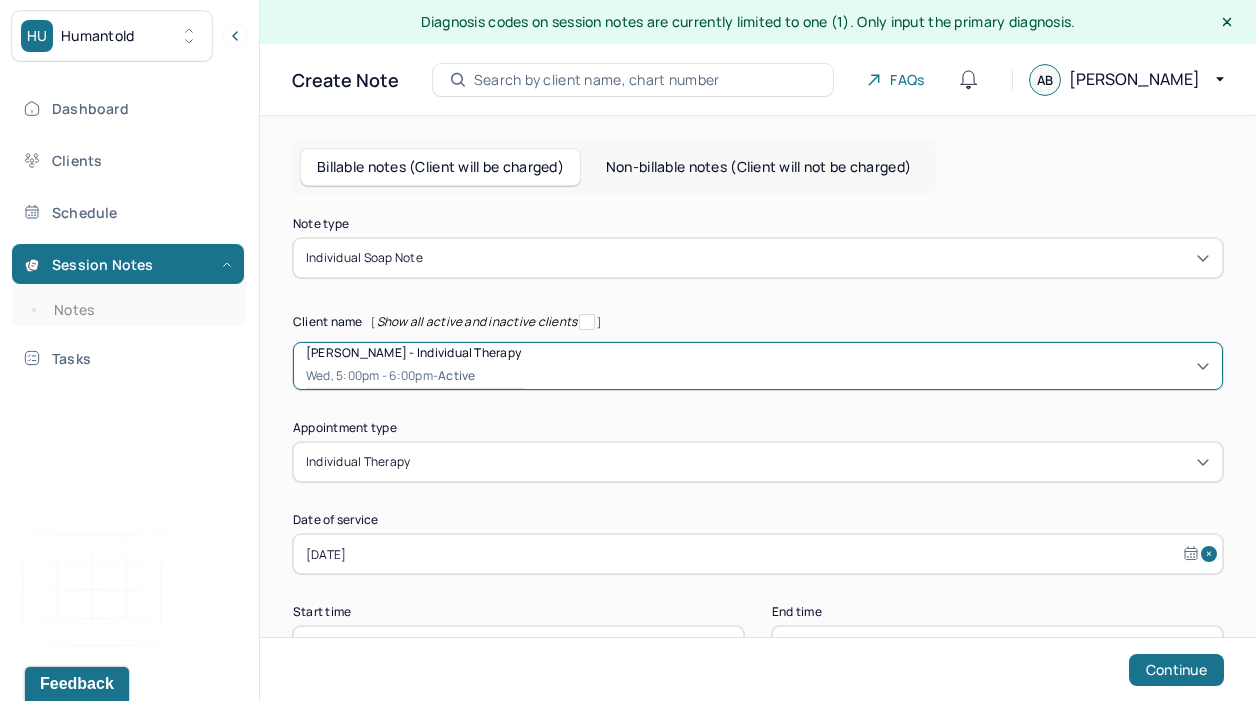 scroll, scrollTop: 70, scrollLeft: 0, axis: vertical 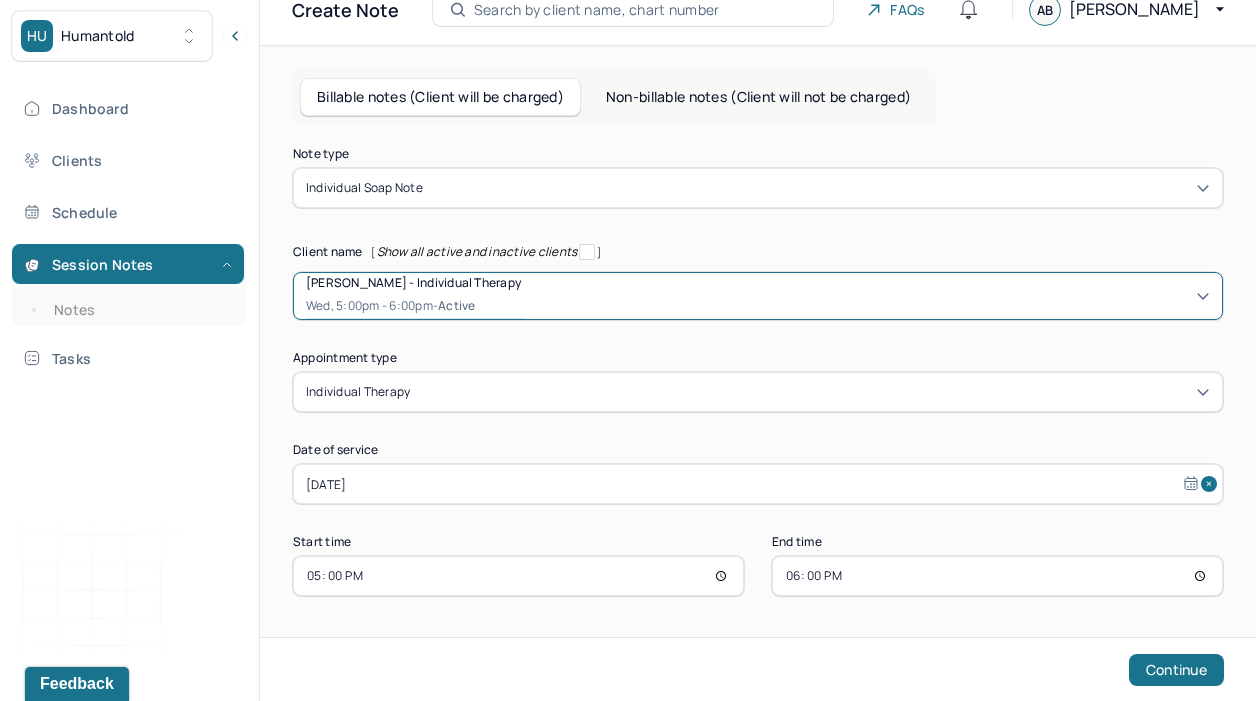 click on "[DATE]" at bounding box center (758, 484) 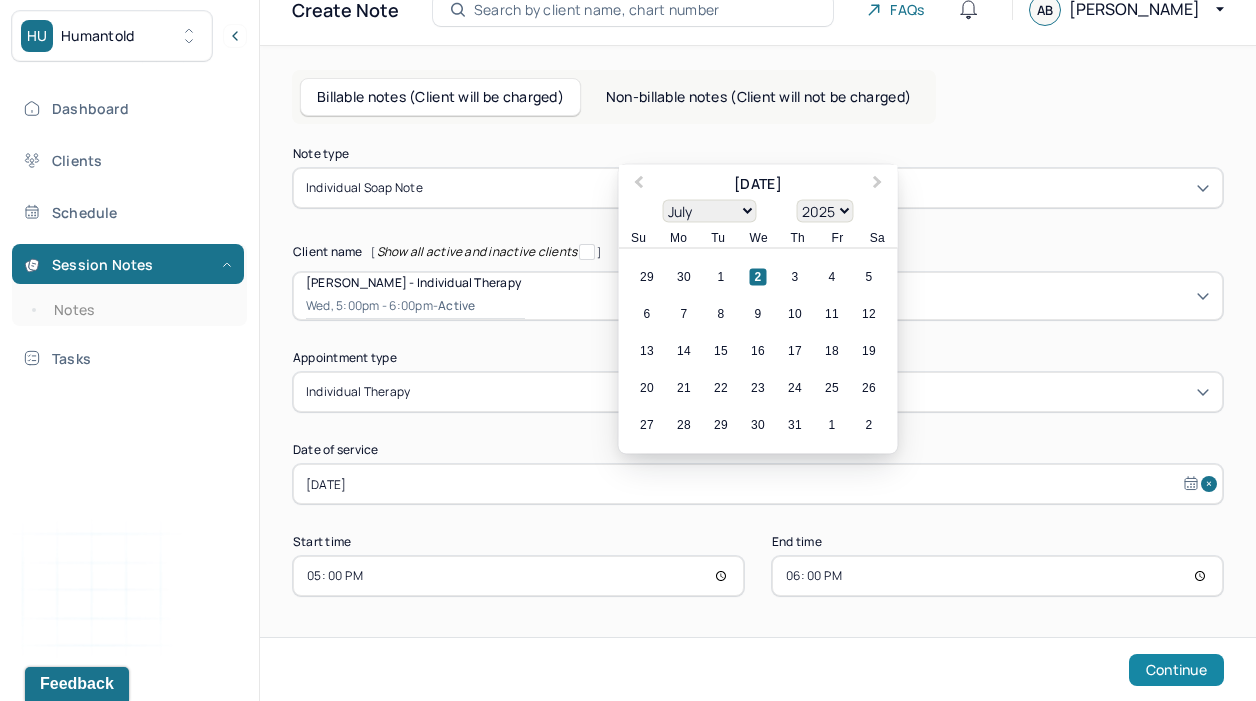 click on "Continue" at bounding box center (1176, 670) 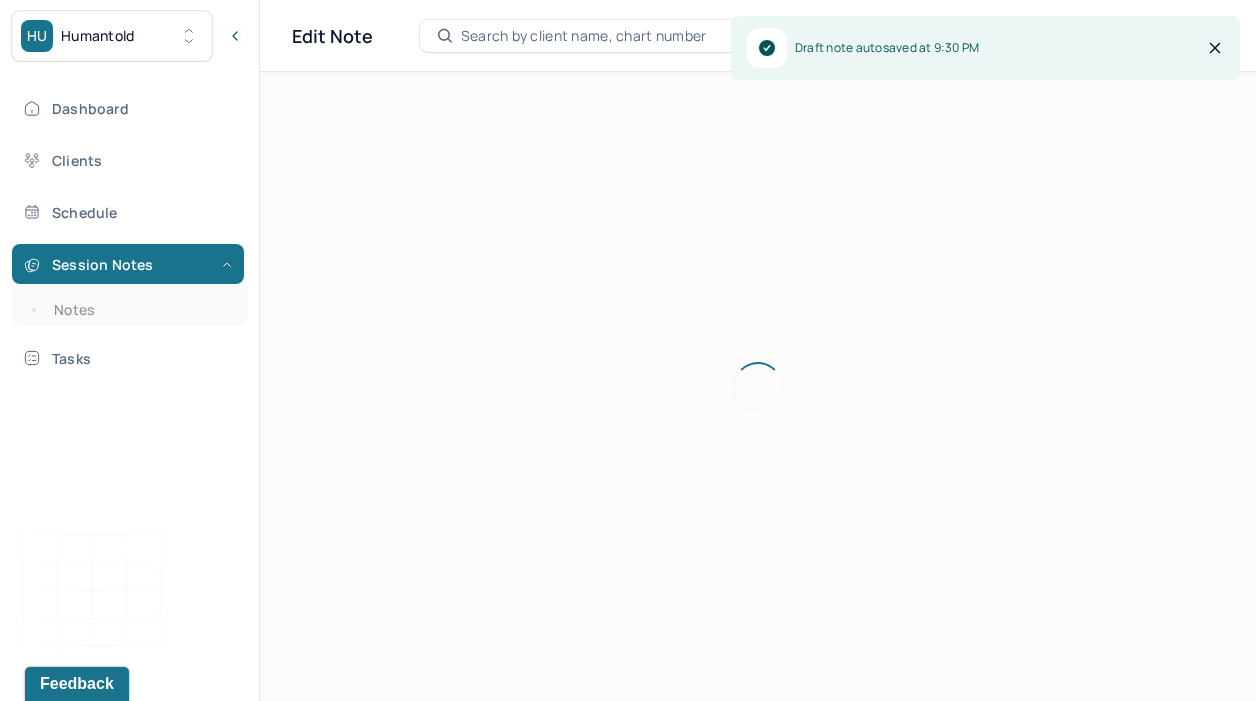 scroll, scrollTop: 36, scrollLeft: 0, axis: vertical 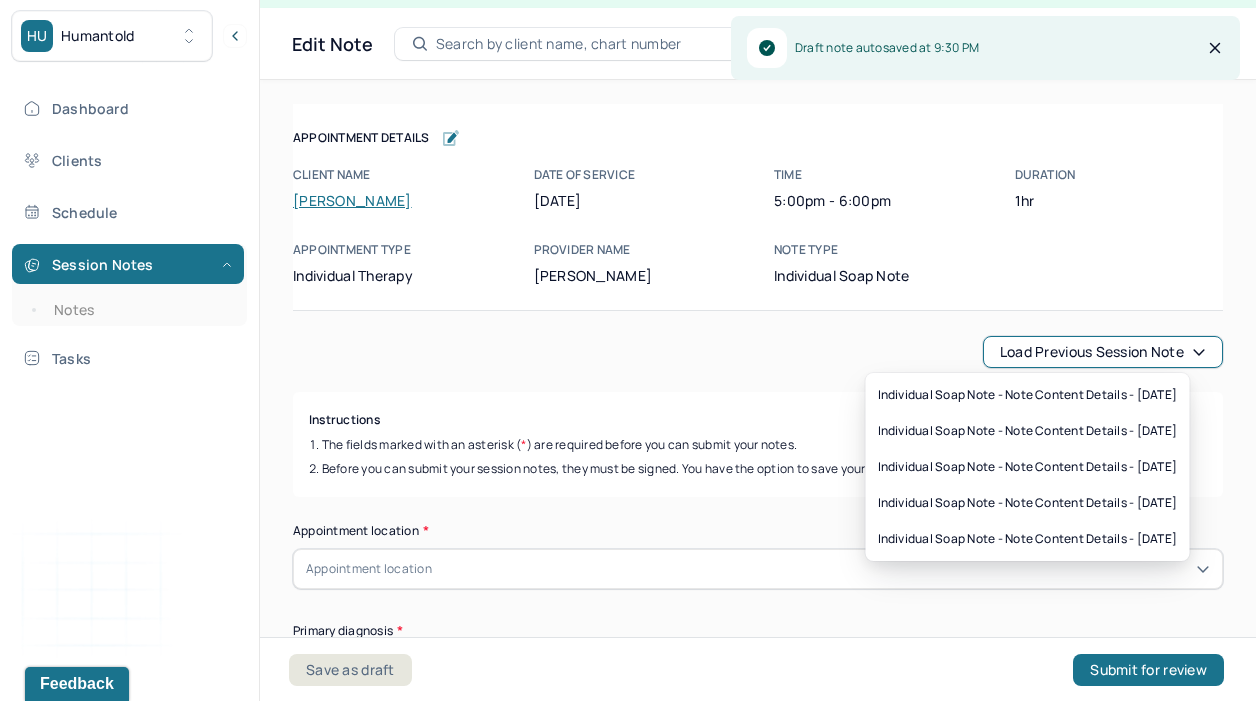 click on "Load previous session note" at bounding box center (1103, 352) 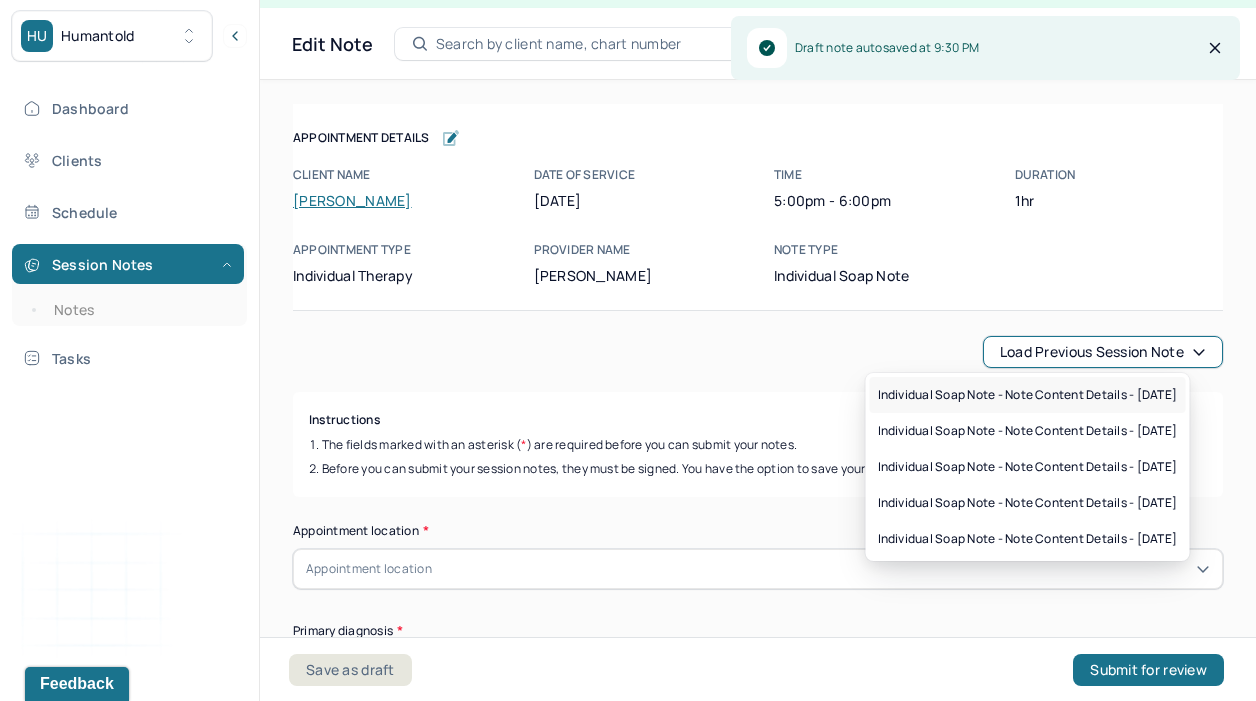 click on "Individual soap note   - Note content Details -   [DATE]" at bounding box center [1028, 395] 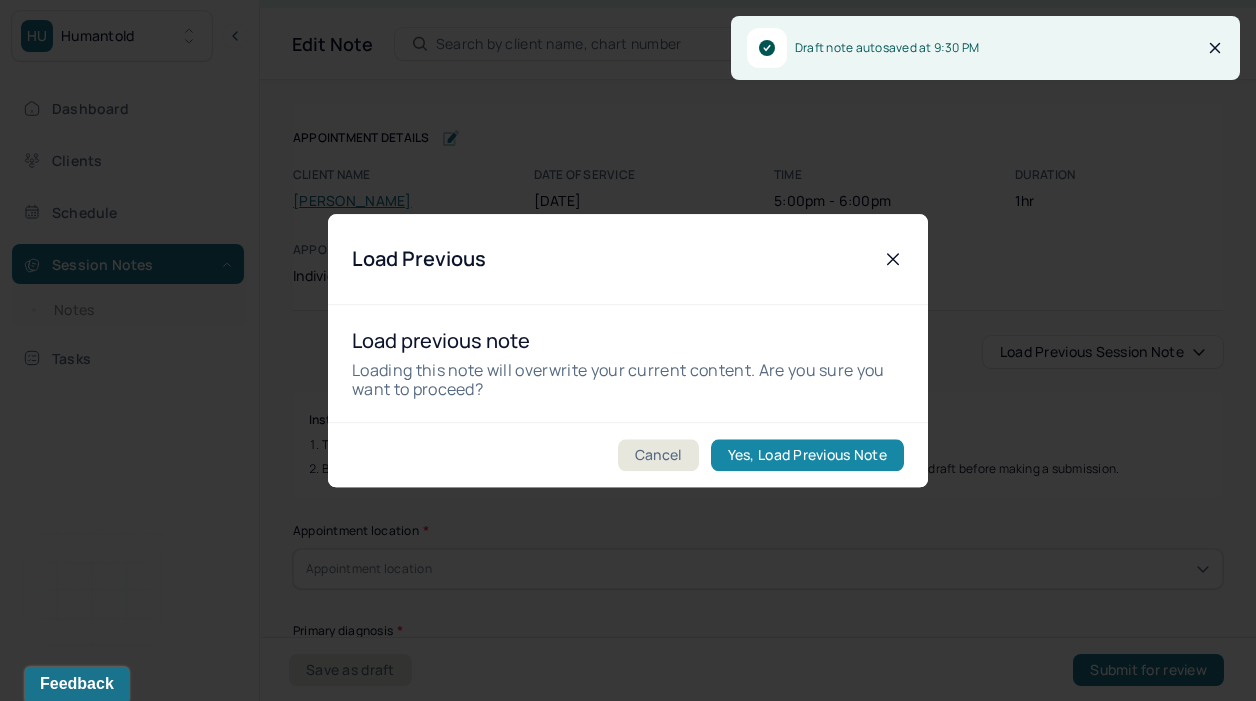 click on "Yes, Load Previous Note" at bounding box center (807, 455) 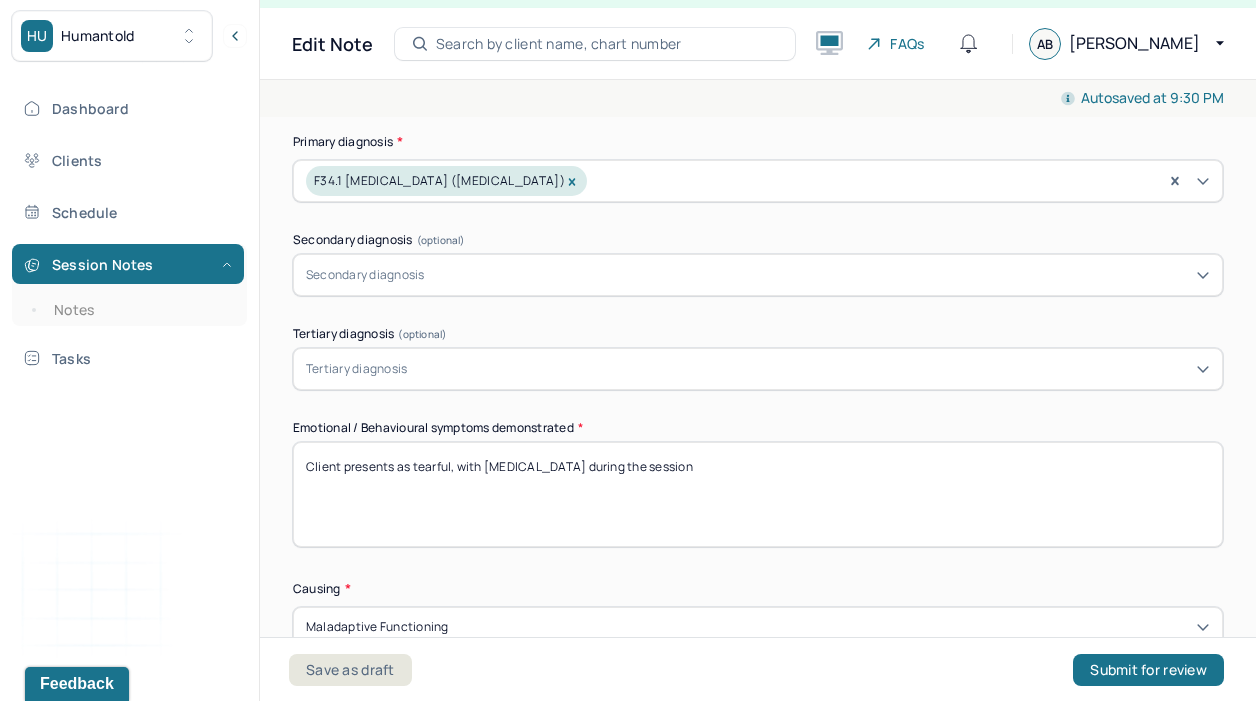 scroll, scrollTop: 755, scrollLeft: 0, axis: vertical 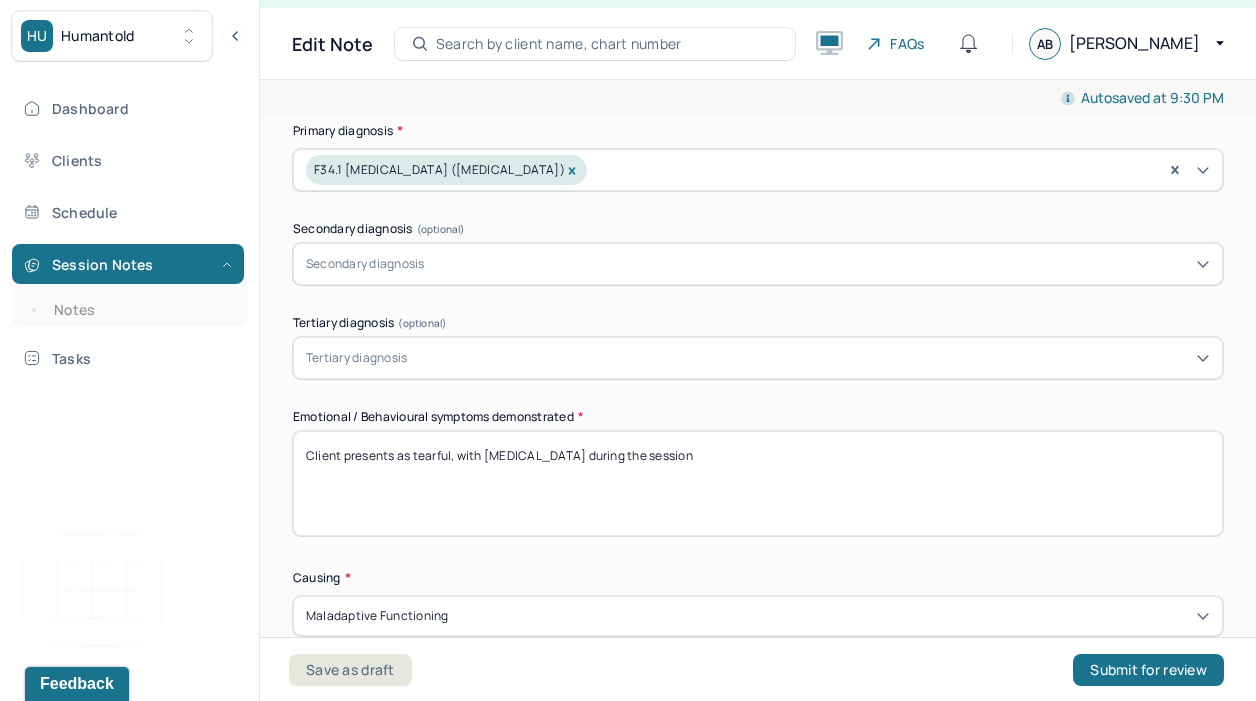 drag, startPoint x: 706, startPoint y: 466, endPoint x: 400, endPoint y: 445, distance: 306.71973 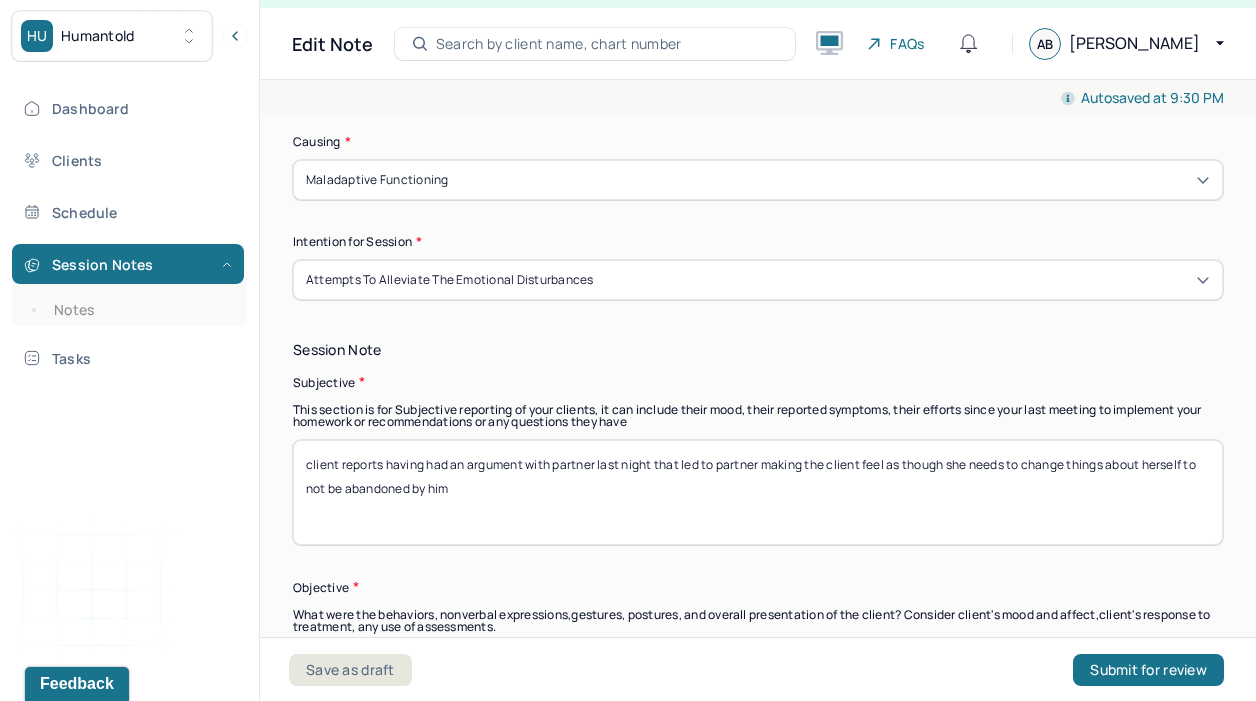 scroll, scrollTop: 1190, scrollLeft: 0, axis: vertical 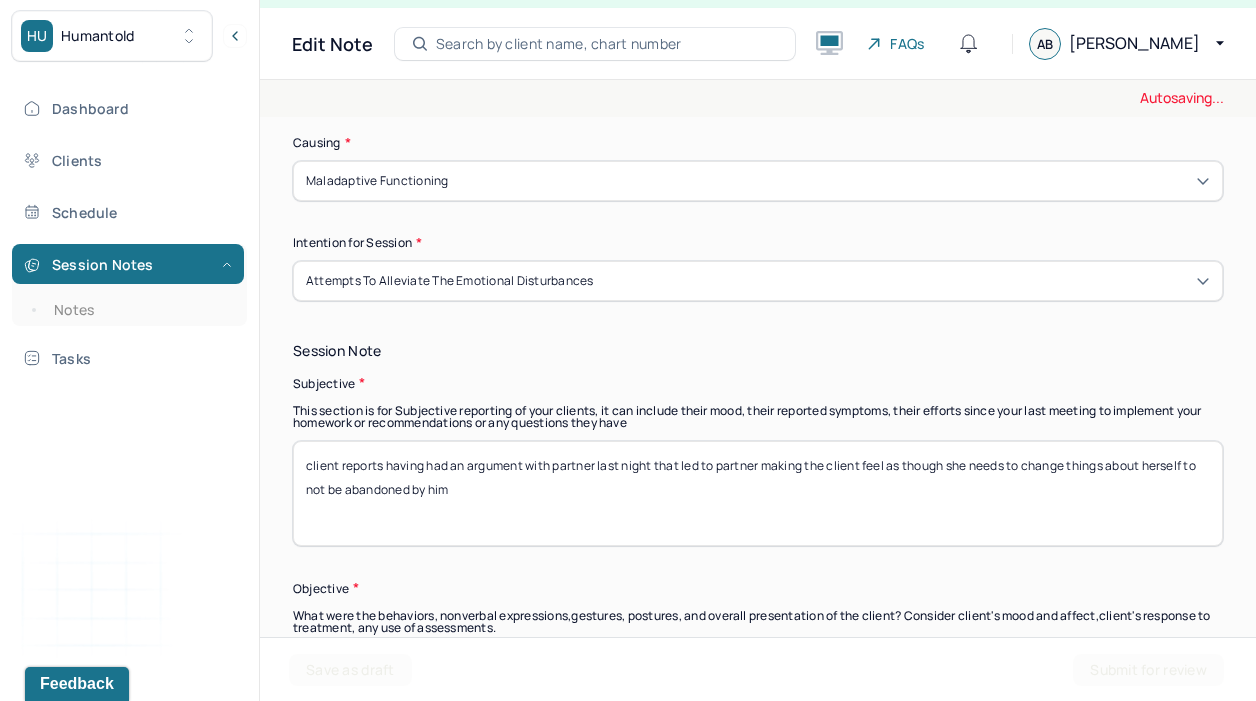 type on "Client presents with [MEDICAL_DATA] during the session." 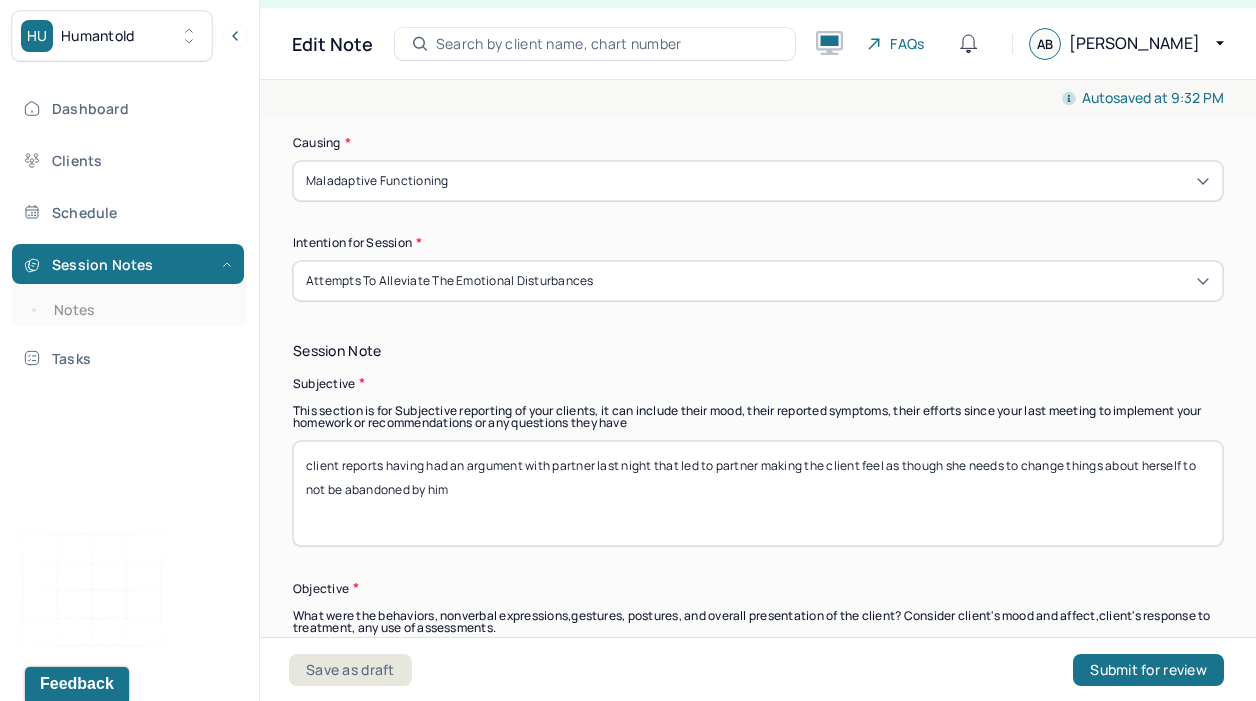 drag, startPoint x: 465, startPoint y: 488, endPoint x: 386, endPoint y: 452, distance: 86.815895 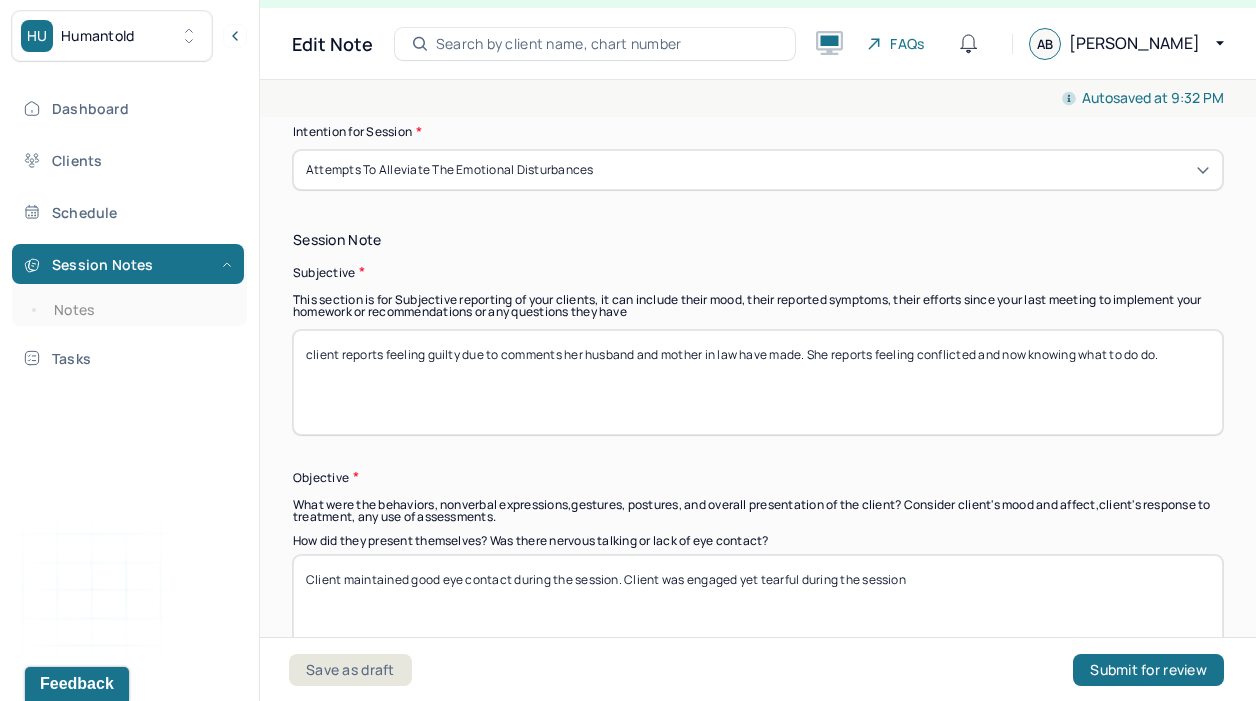 scroll, scrollTop: 1341, scrollLeft: 0, axis: vertical 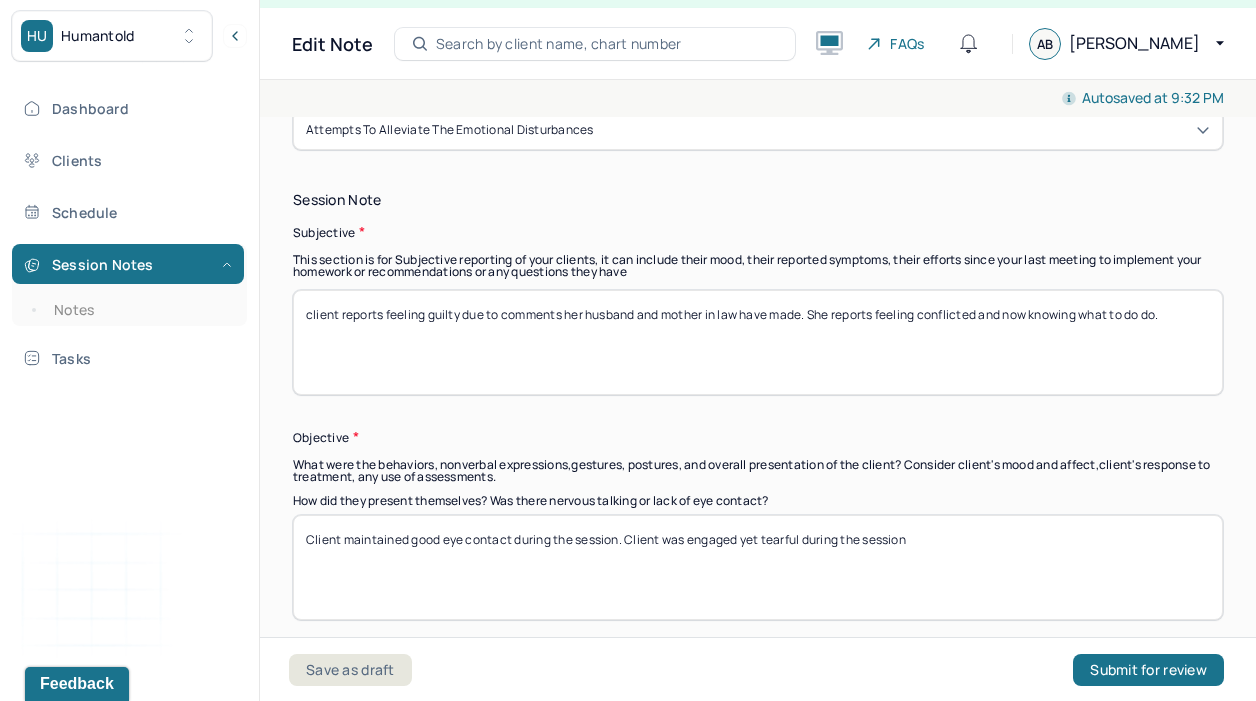 type on "client reports feeling guilty due to comments her husband and mother in law have made. She reports feeling conflicted and now knowing what to do do." 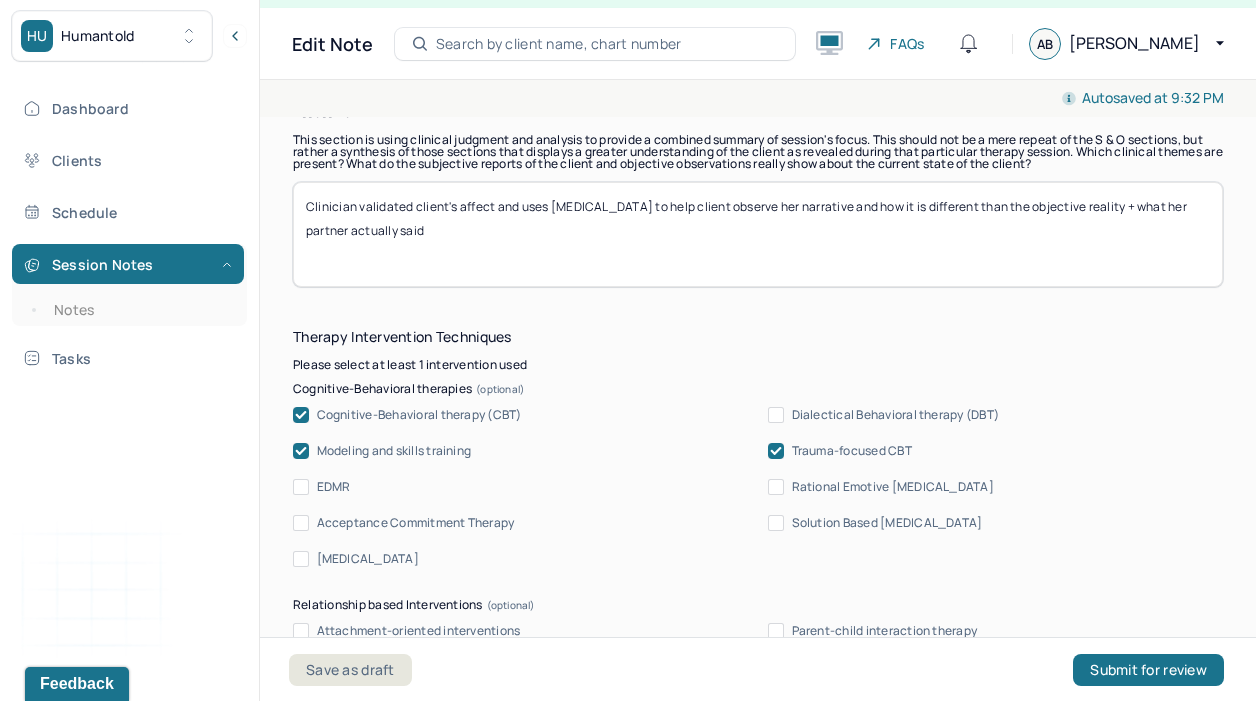 scroll, scrollTop: 1894, scrollLeft: 0, axis: vertical 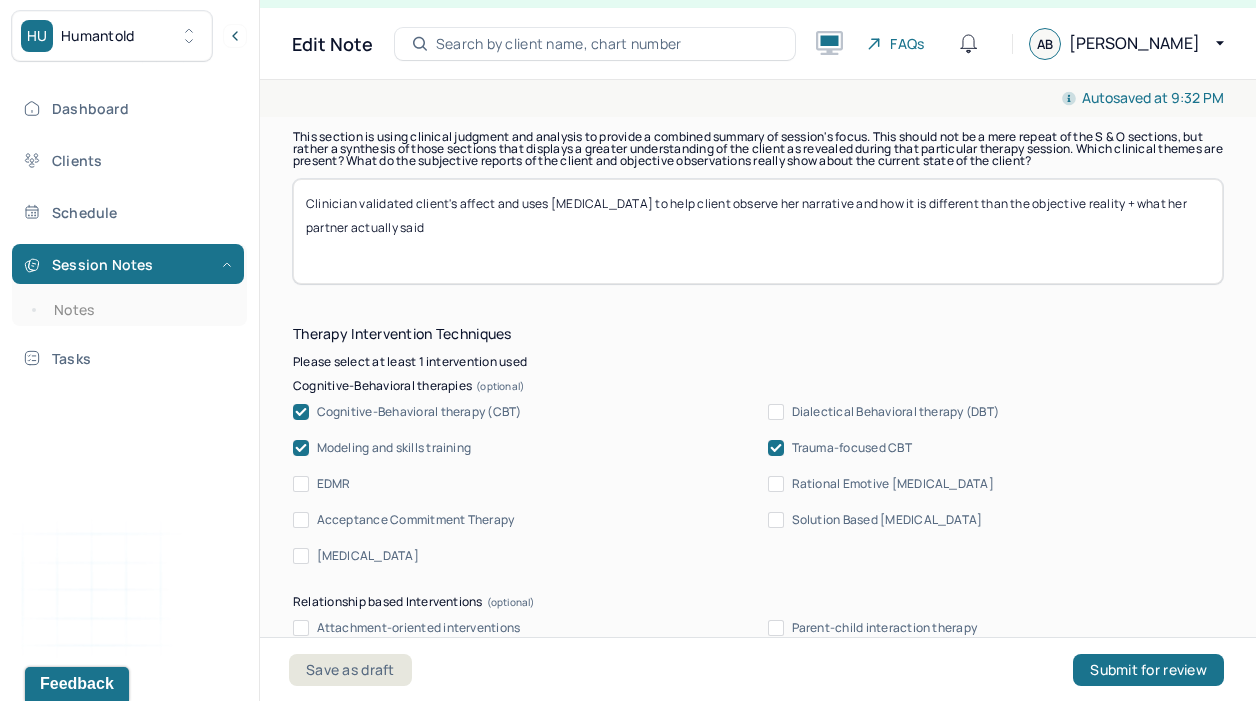 type on "Client was oriented x3. Mood was congruent with stated affect. Client maintained good eye contact during the session." 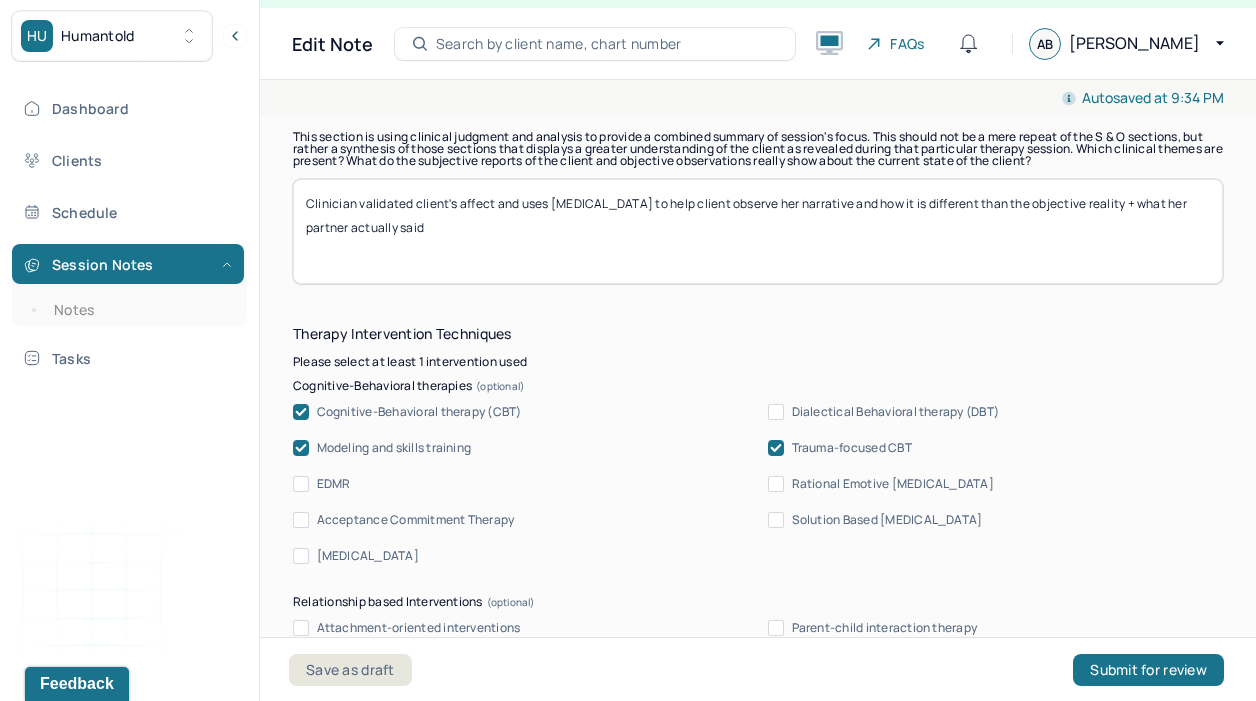 drag, startPoint x: 469, startPoint y: 234, endPoint x: 496, endPoint y: 200, distance: 43.416588 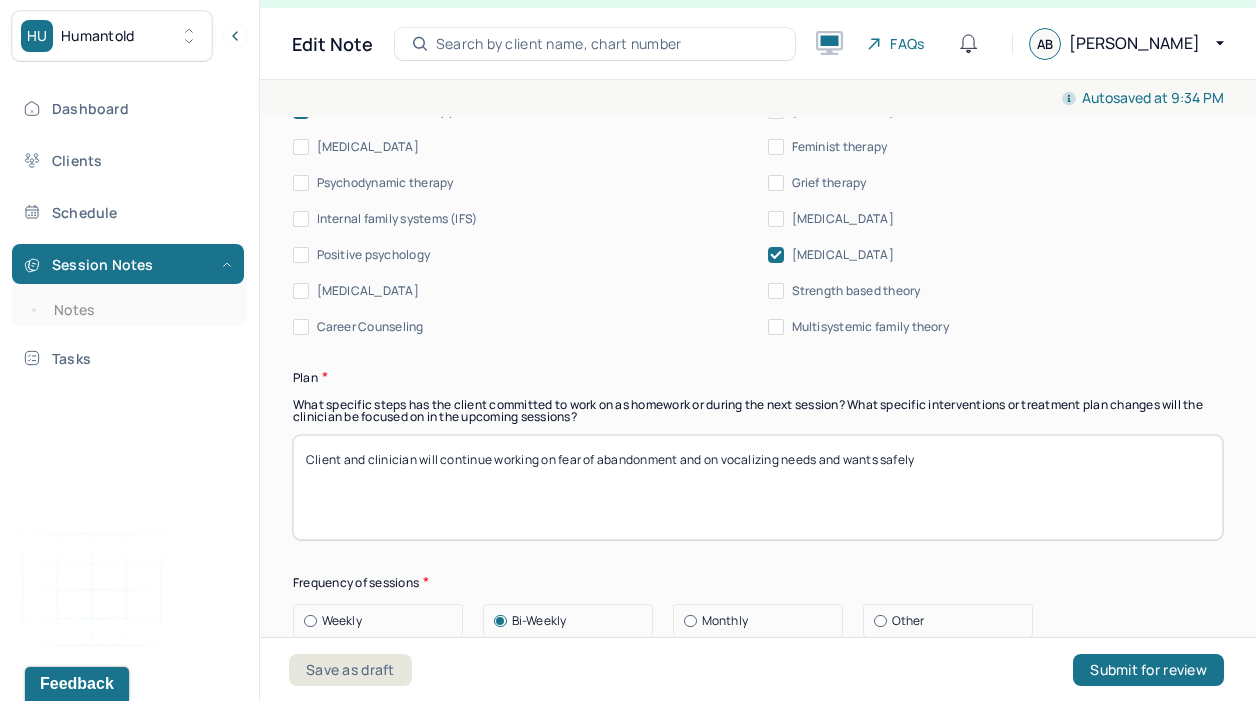 scroll, scrollTop: 2525, scrollLeft: 0, axis: vertical 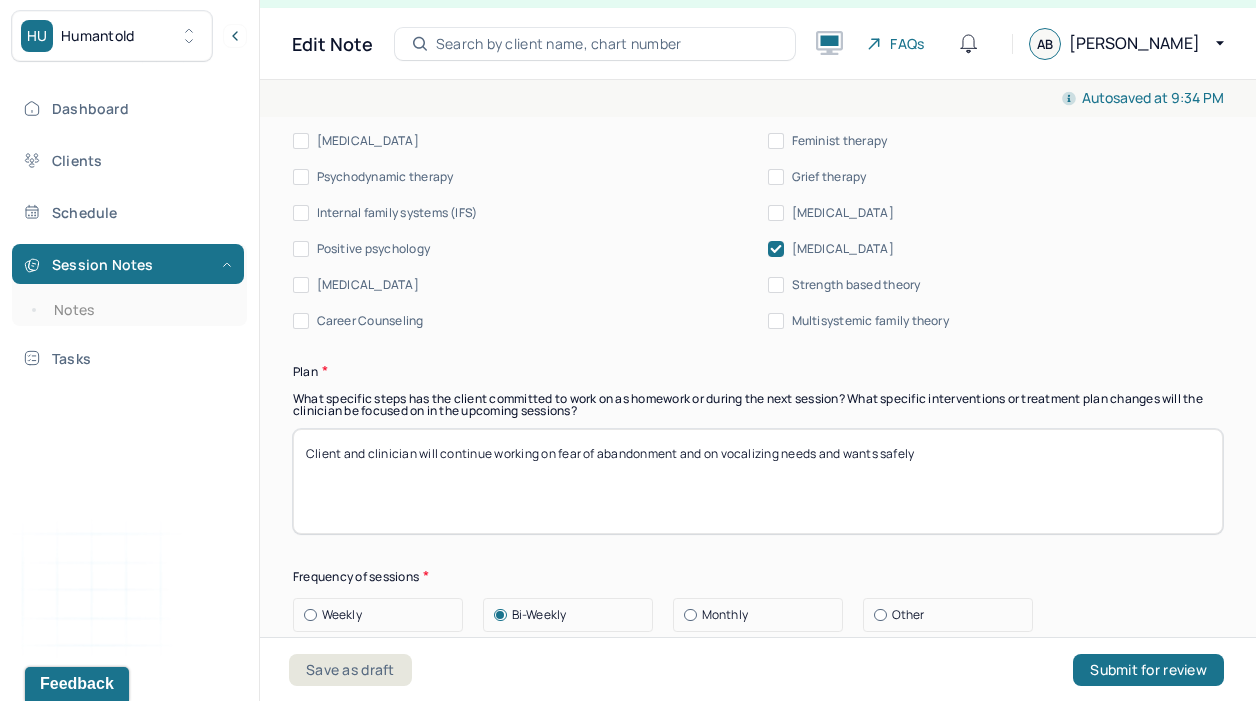 type on "Clinician validated client's affect and prompted client to elaborate about the above. Clinician challenges client to notice her narrative. Clinician challenges client to recognize that she is choosing to feel guilty, yet it has not been imposed on her to [PERSON_NAME] agency." 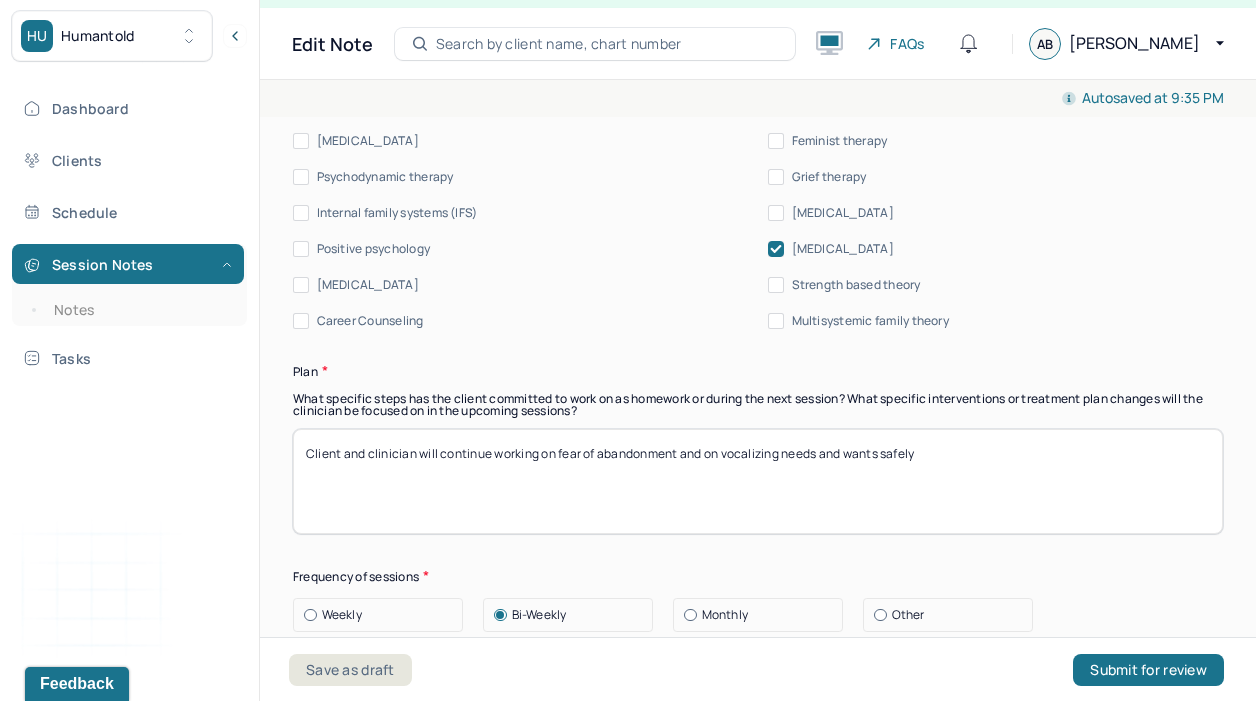 drag, startPoint x: 947, startPoint y: 453, endPoint x: 425, endPoint y: 456, distance: 522.0086 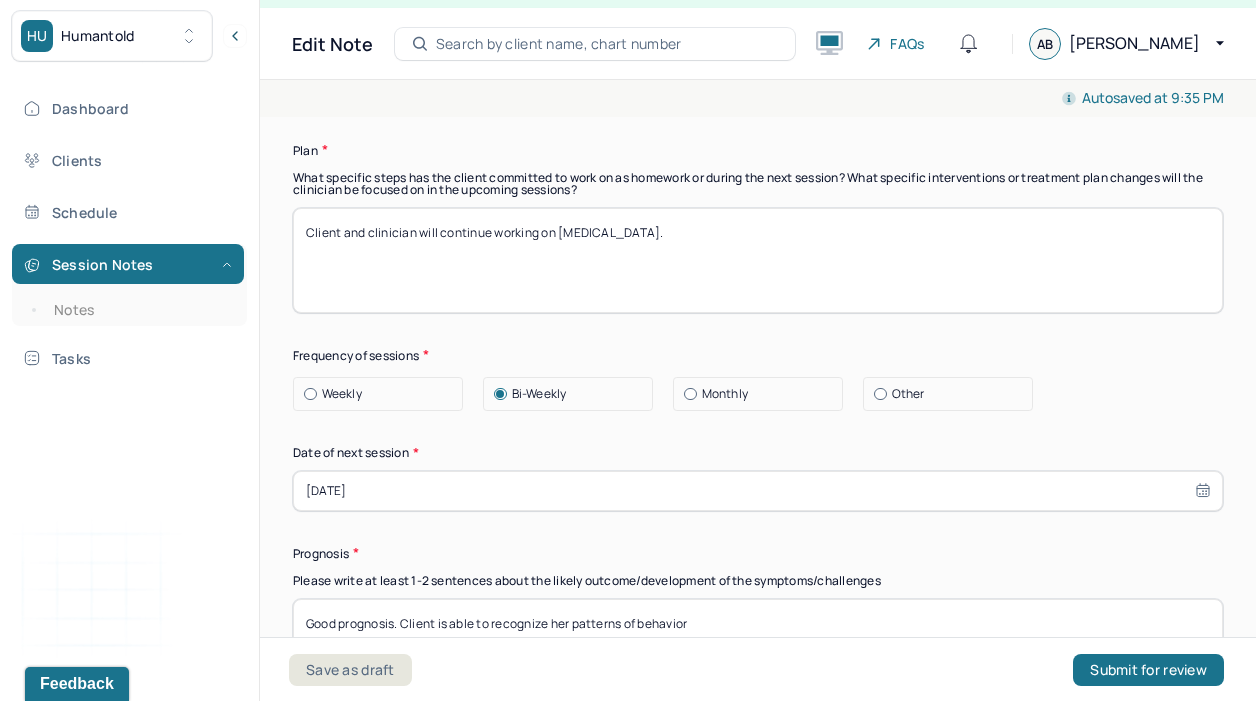 scroll, scrollTop: 2774, scrollLeft: 0, axis: vertical 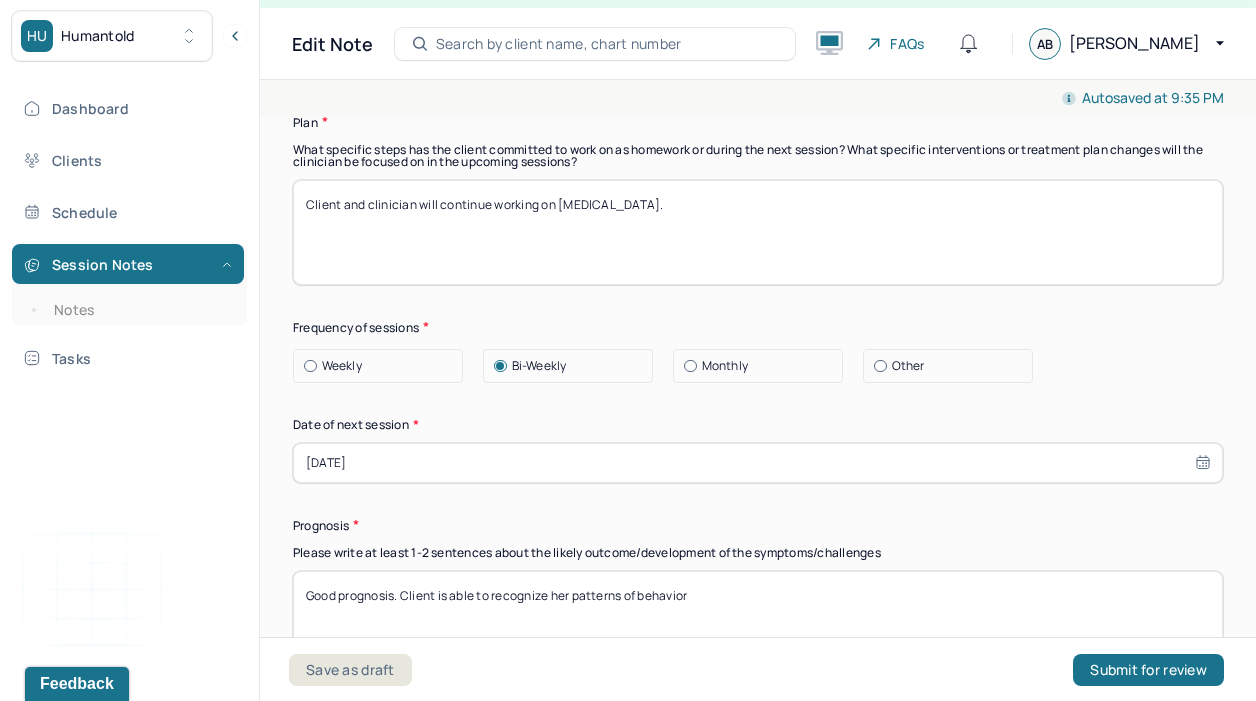type on "Client and clinician will continue working on [MEDICAL_DATA]." 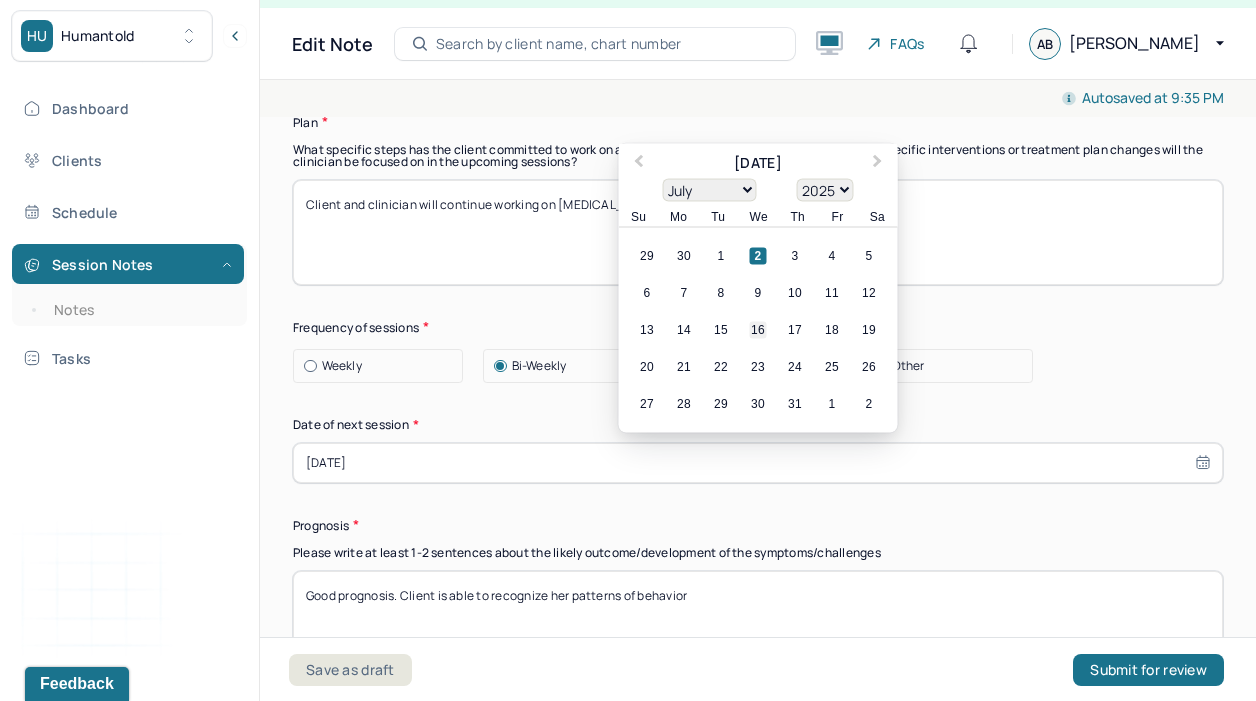 click on "16" at bounding box center [758, 329] 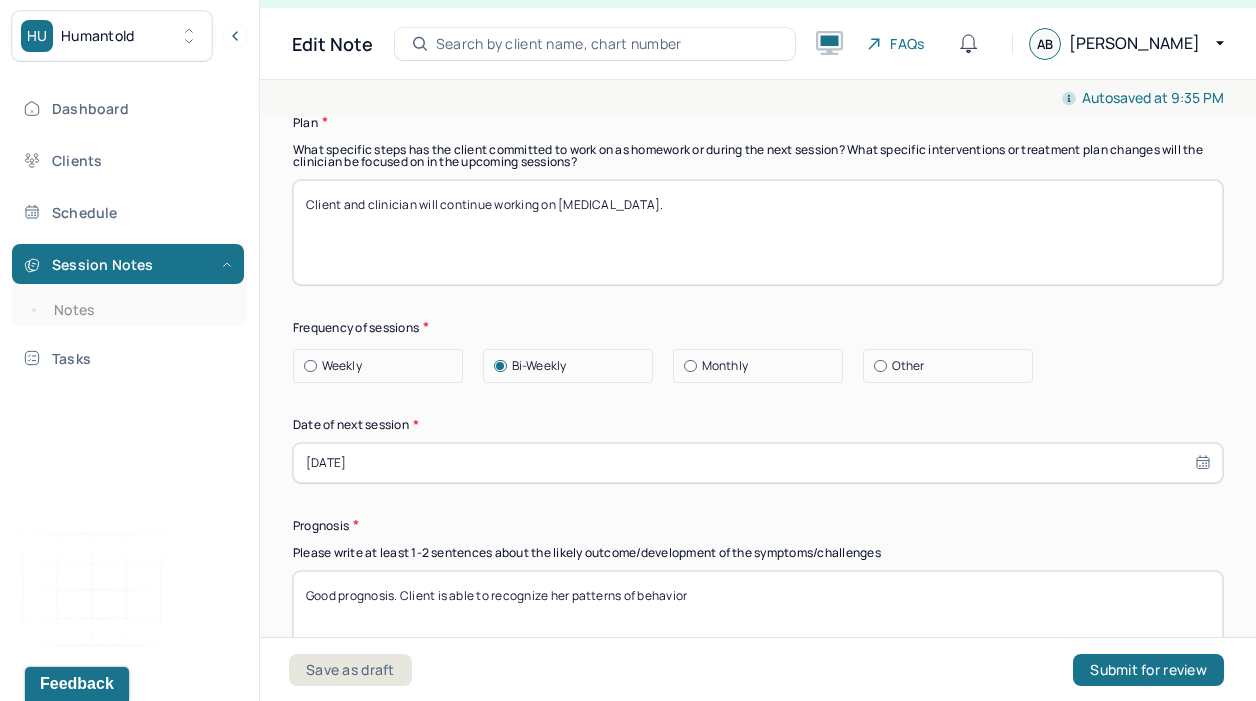 scroll, scrollTop: 2936, scrollLeft: 0, axis: vertical 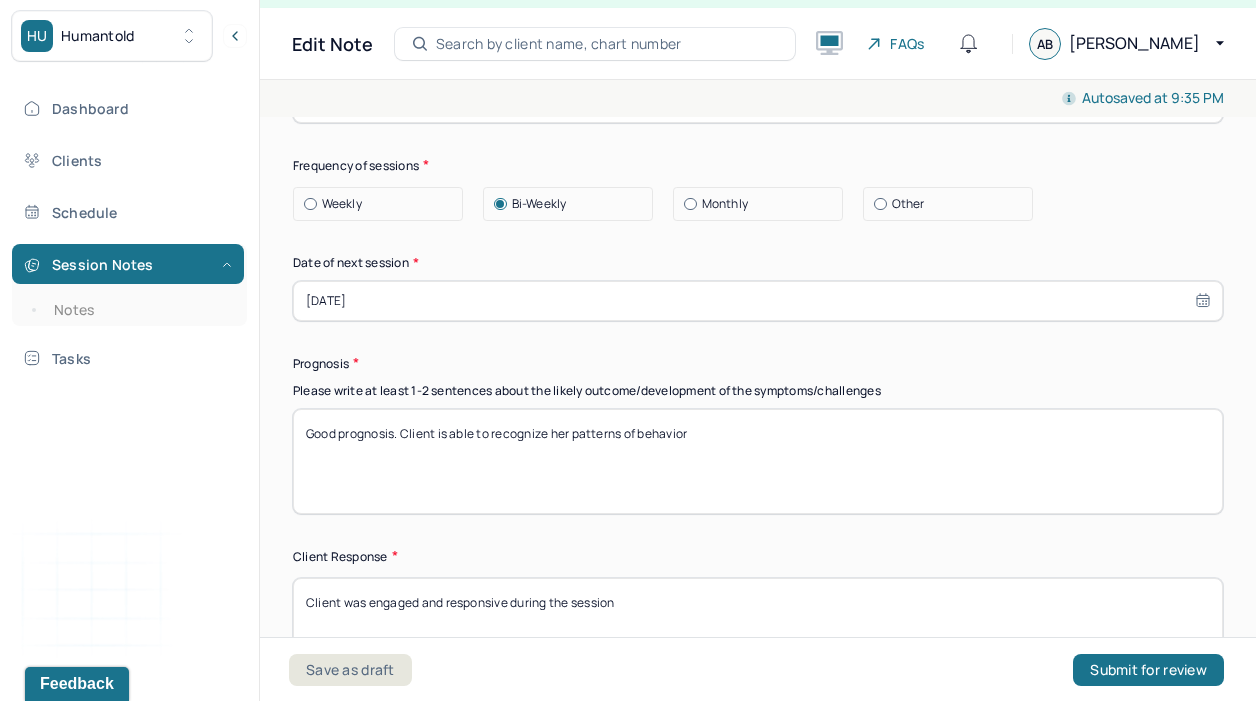 drag, startPoint x: 709, startPoint y: 432, endPoint x: 454, endPoint y: 424, distance: 255.12546 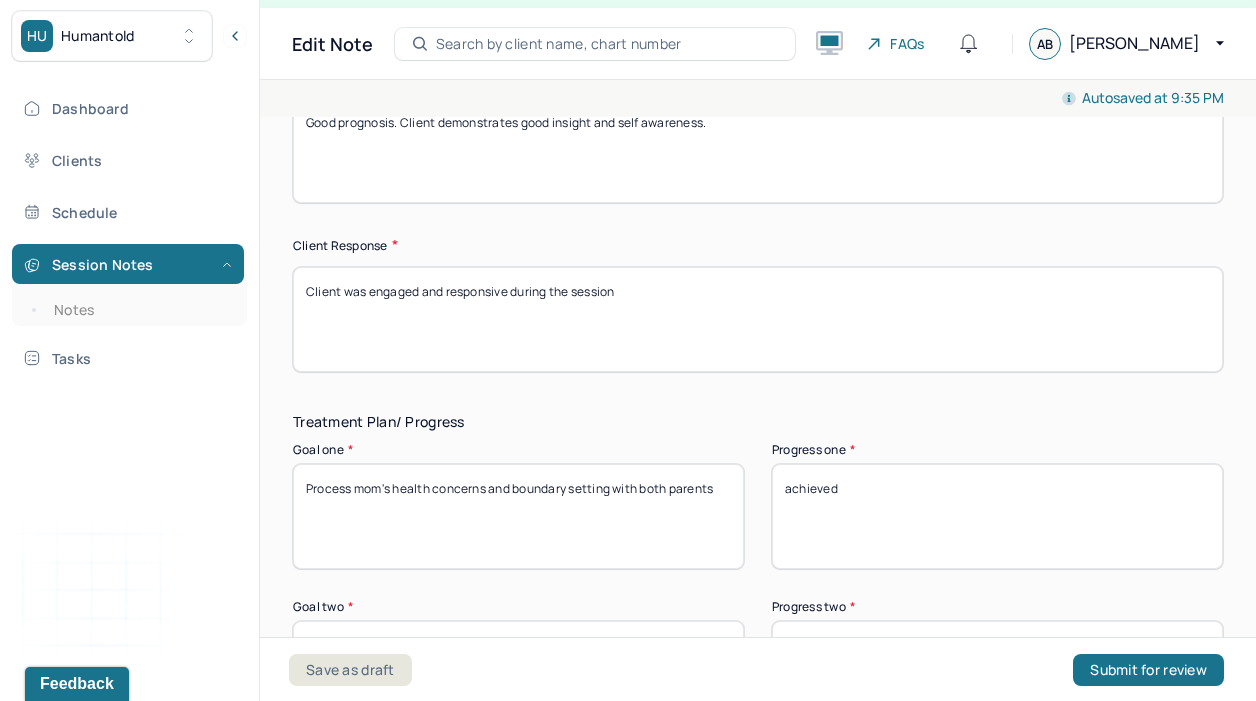 scroll, scrollTop: 3250, scrollLeft: 0, axis: vertical 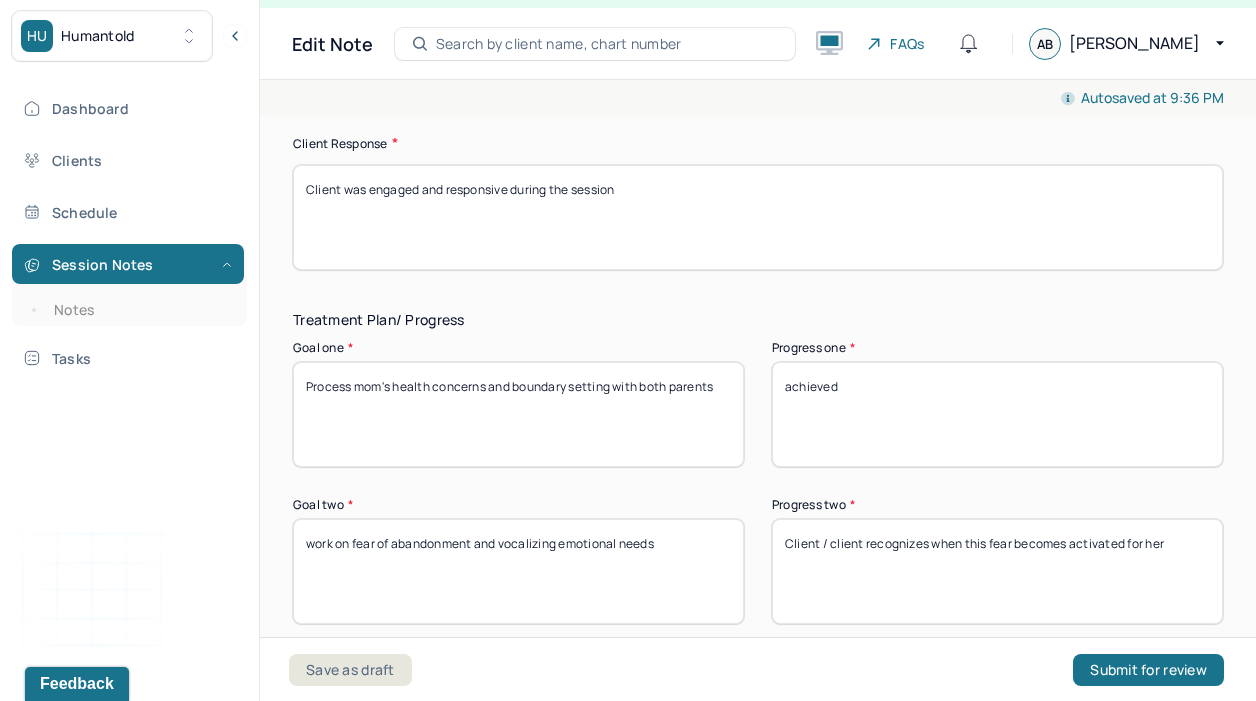 type on "Good prognosis. Client demonstrates good insight and self awareness." 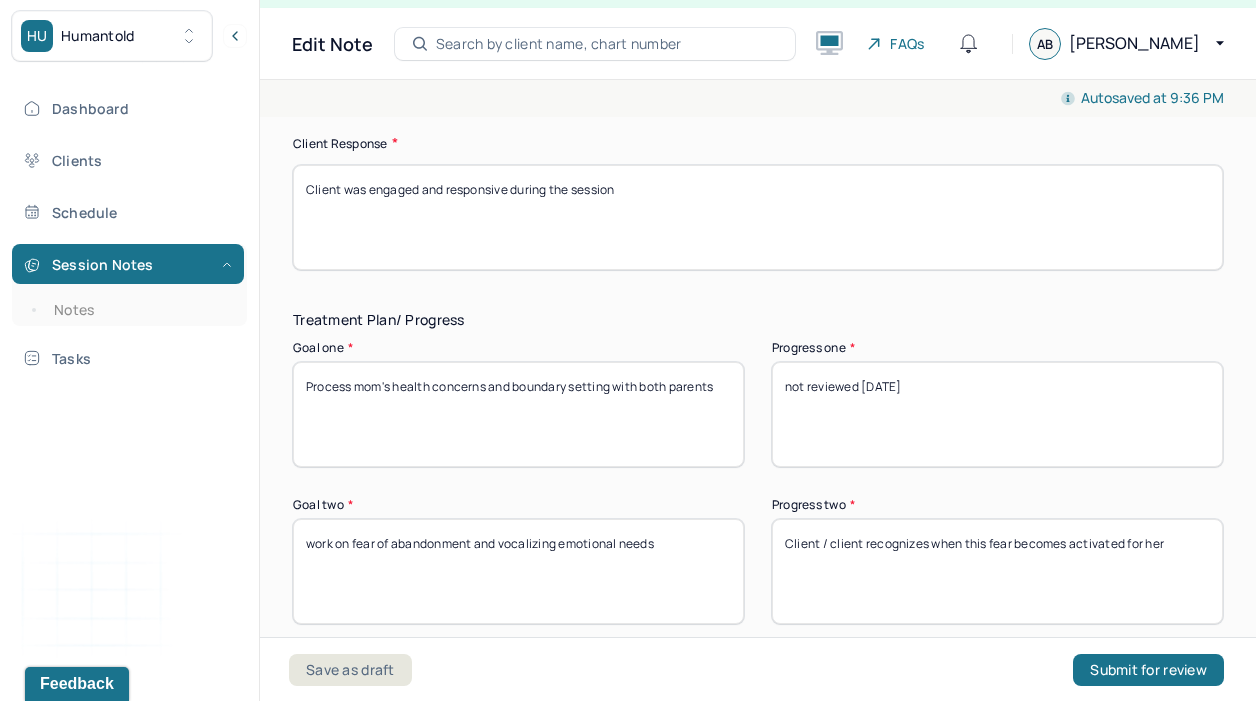 type on "not reviewed [DATE]" 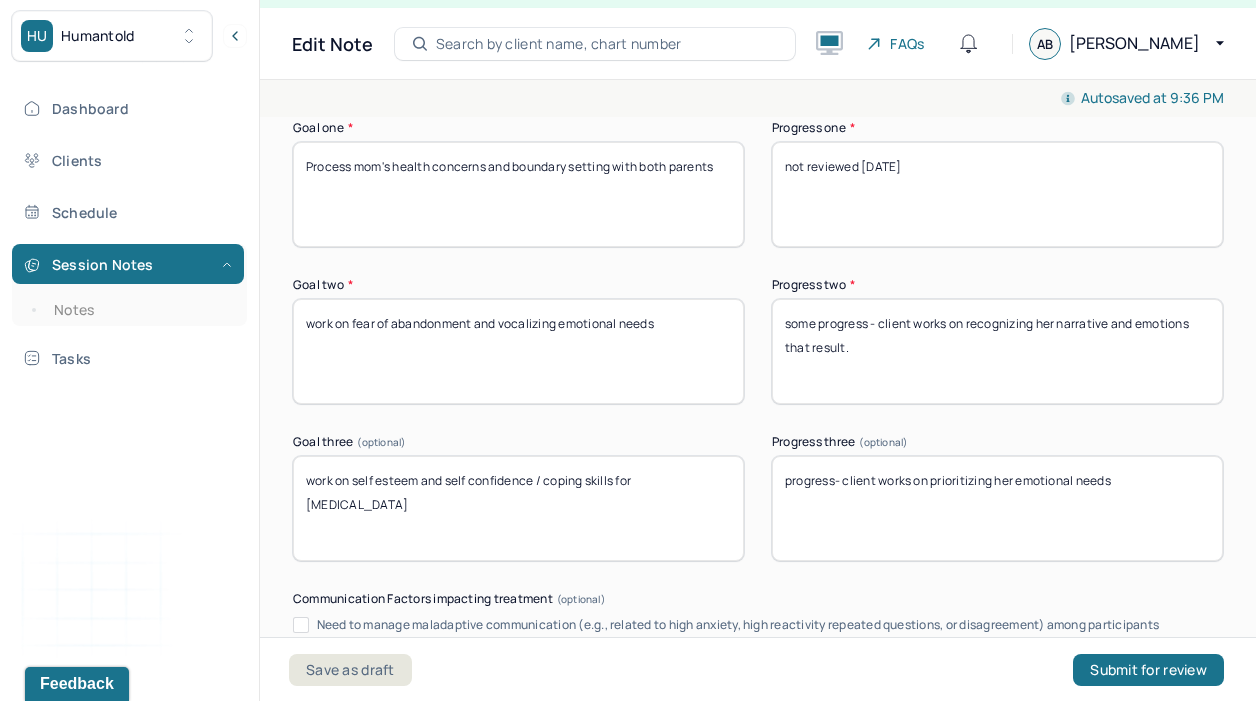 scroll, scrollTop: 3577, scrollLeft: 0, axis: vertical 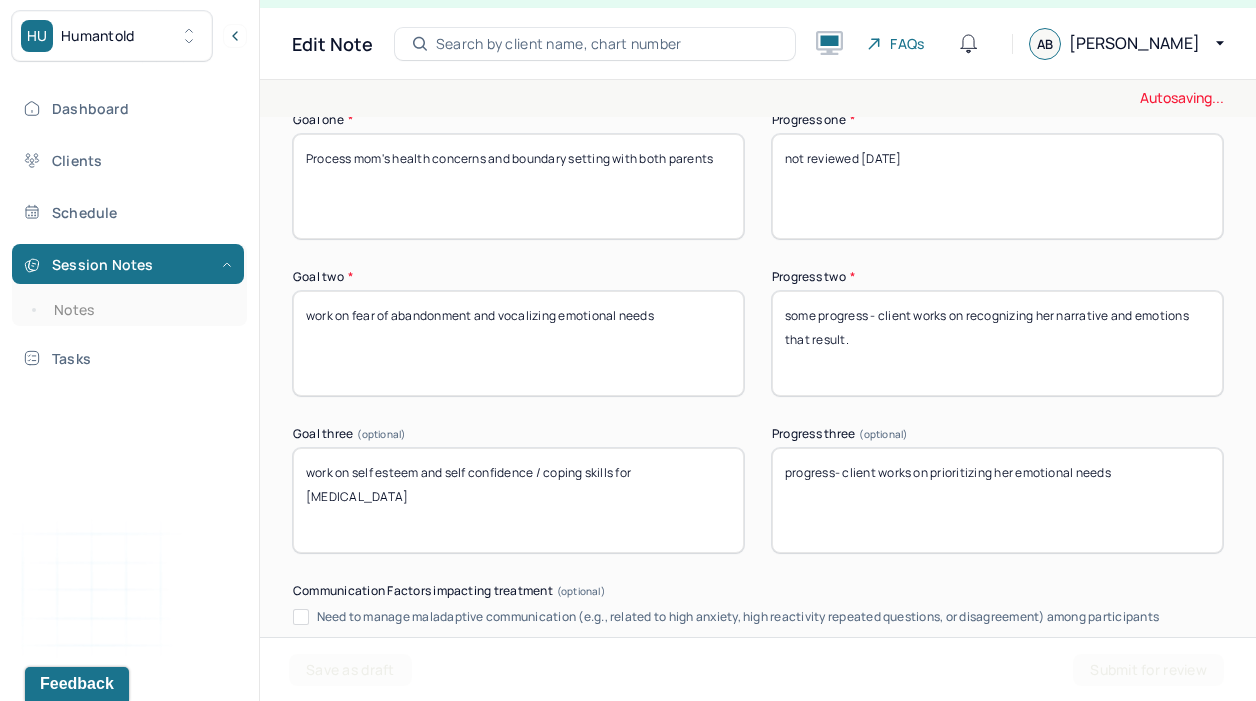 type on "some progress - client works on recognizing her narrative and emotions that result." 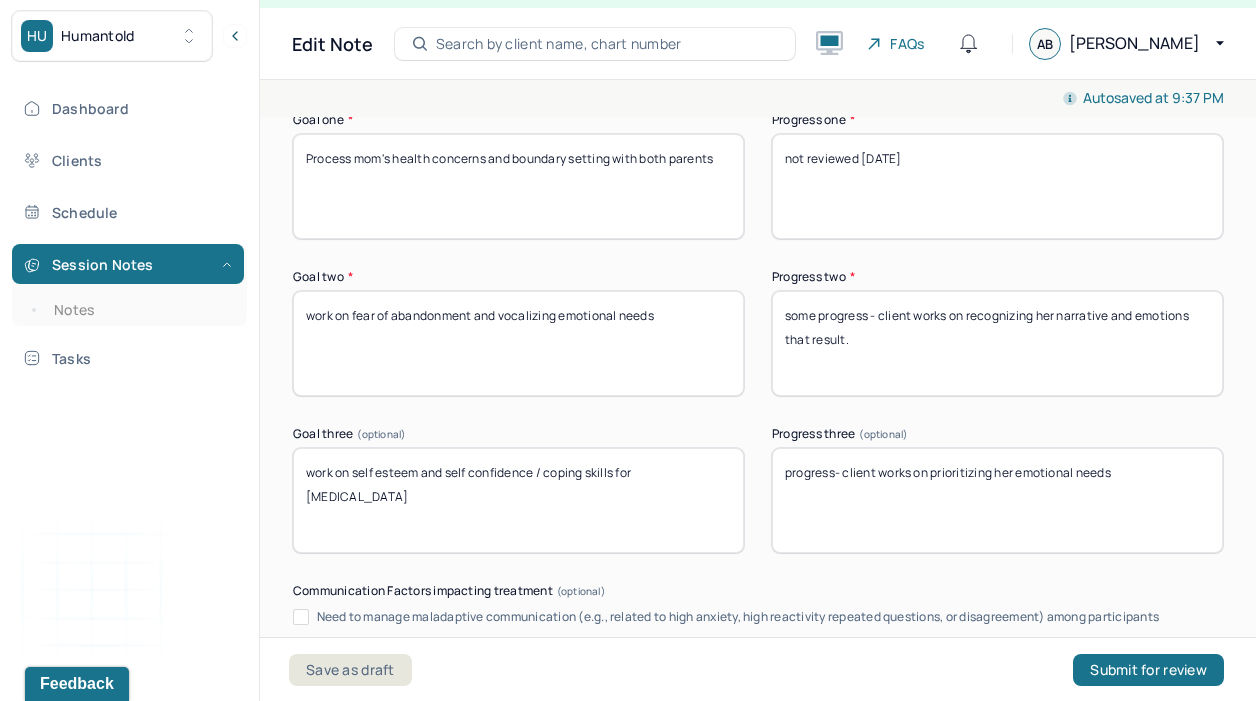 drag, startPoint x: 1141, startPoint y: 470, endPoint x: 881, endPoint y: 460, distance: 260.19223 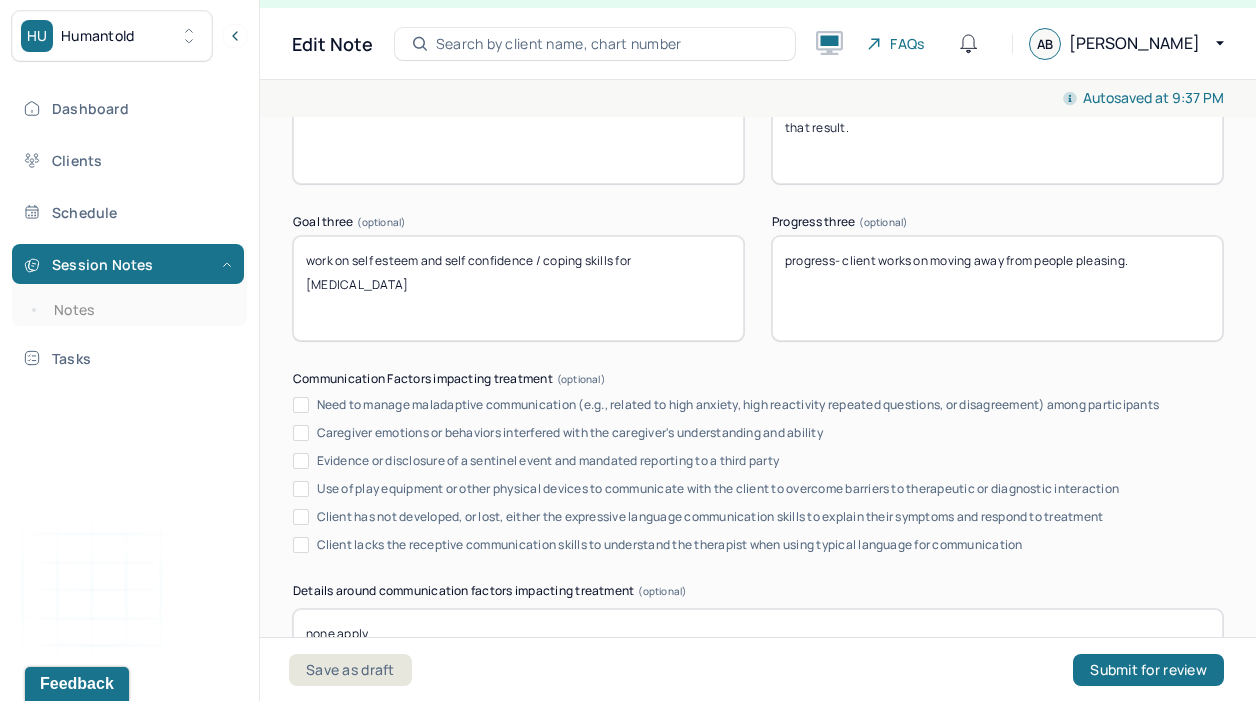scroll, scrollTop: 4138, scrollLeft: 0, axis: vertical 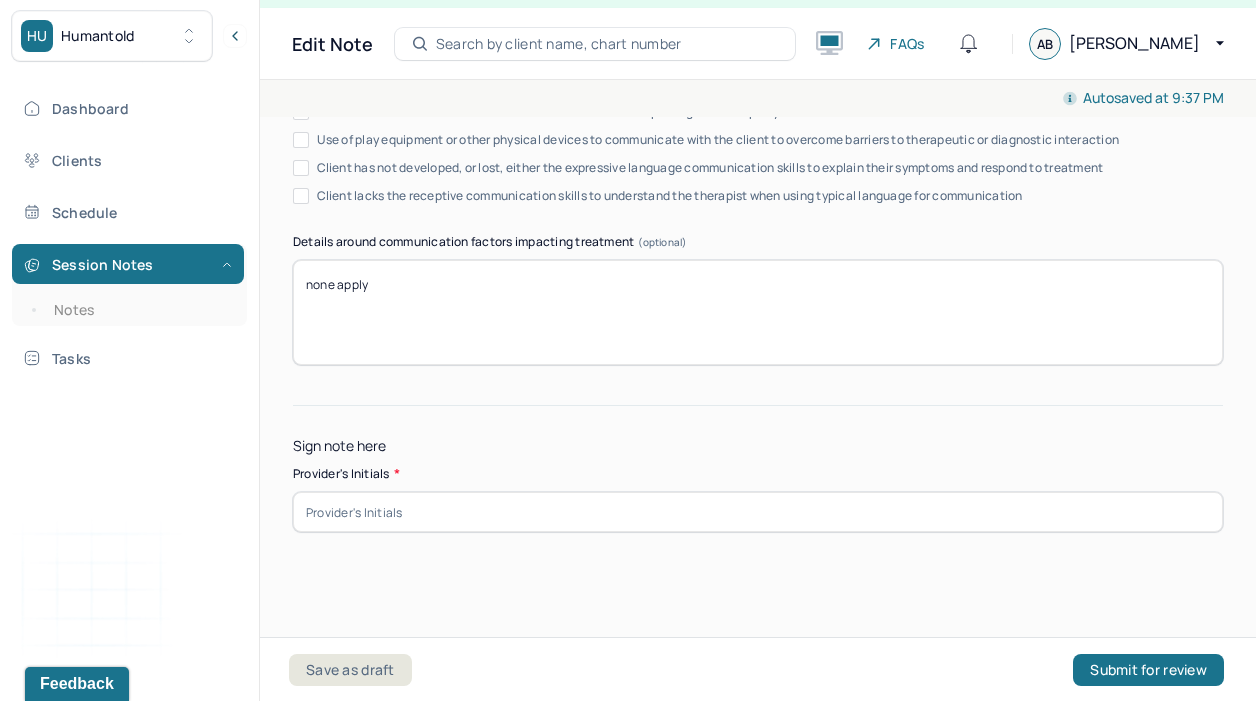 type on "progress- client works on moving away from people pleasing." 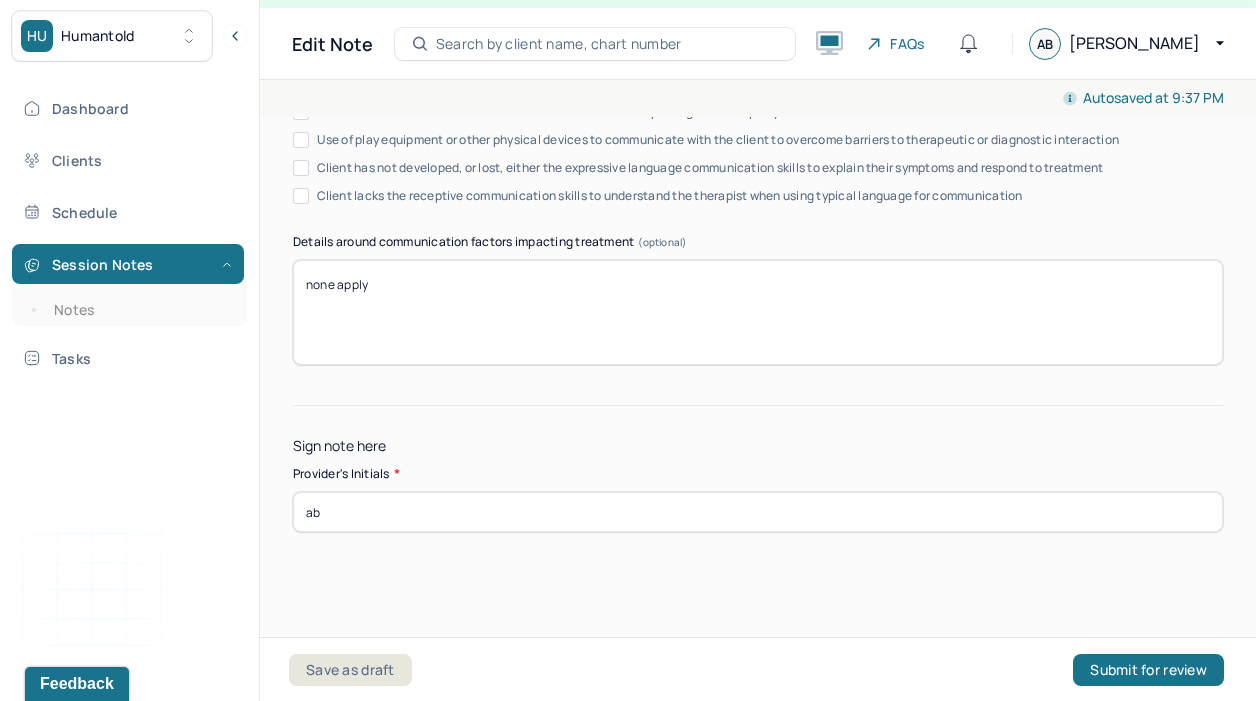 type on "ab" 